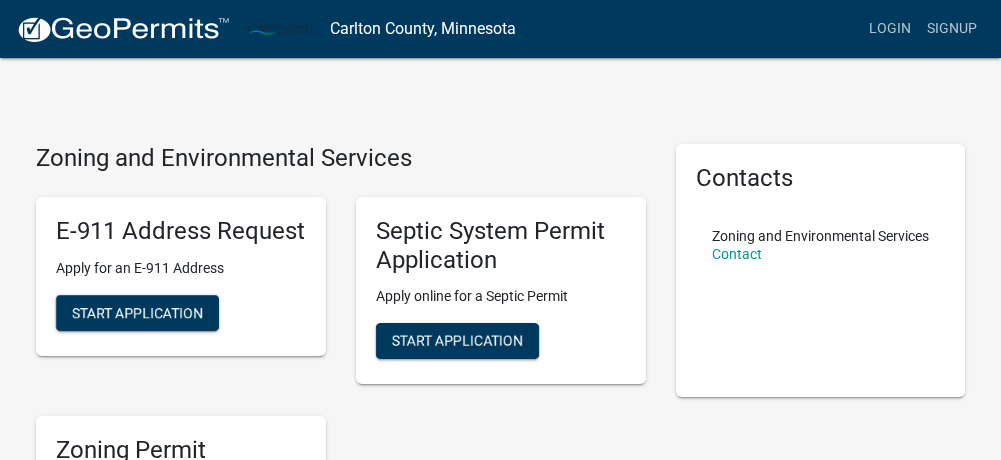scroll, scrollTop: 0, scrollLeft: 0, axis: both 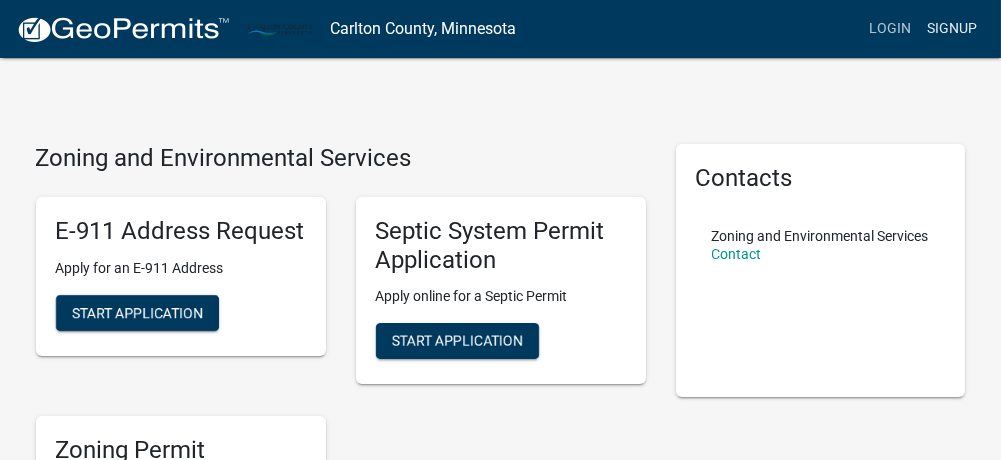 click on "Signup" at bounding box center (952, 29) 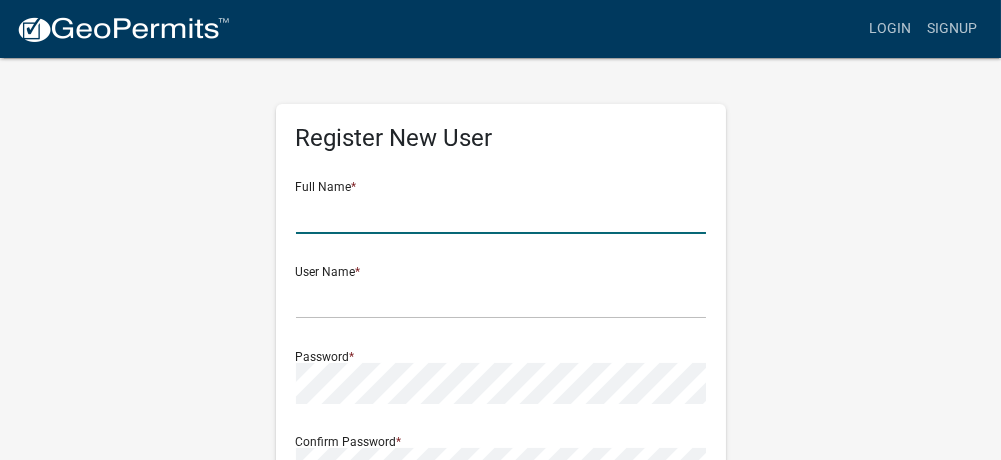 click 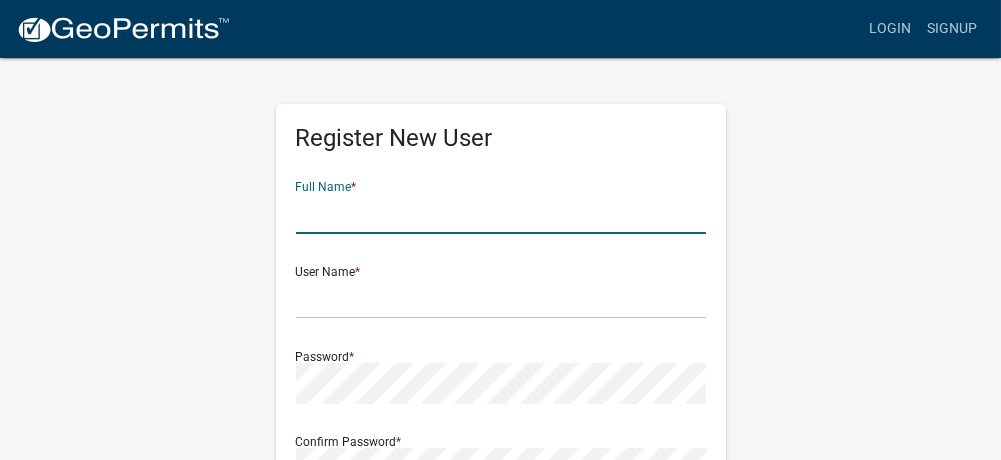 type on "[NAME] [LAST]" 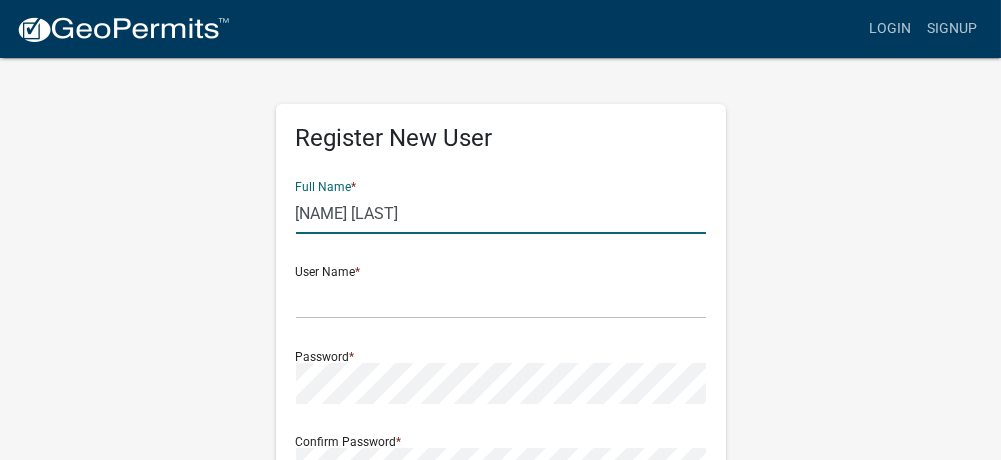 type on "[EMAIL]" 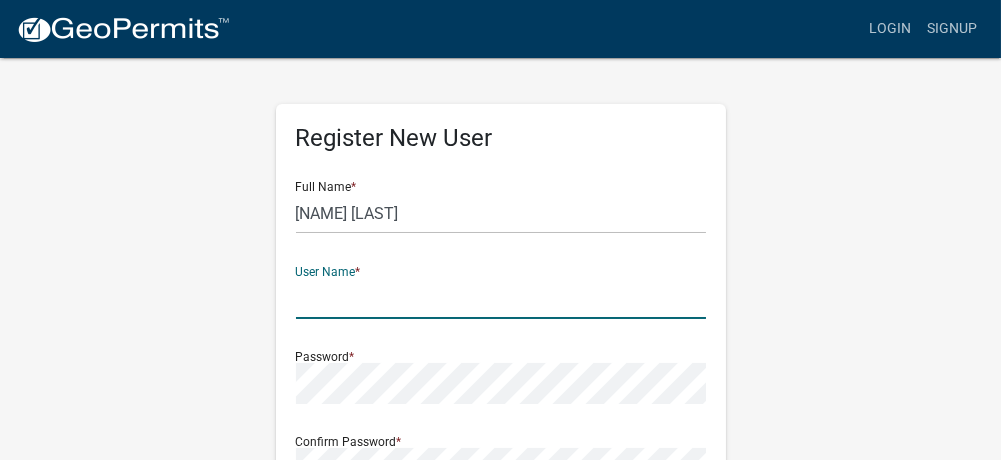 click 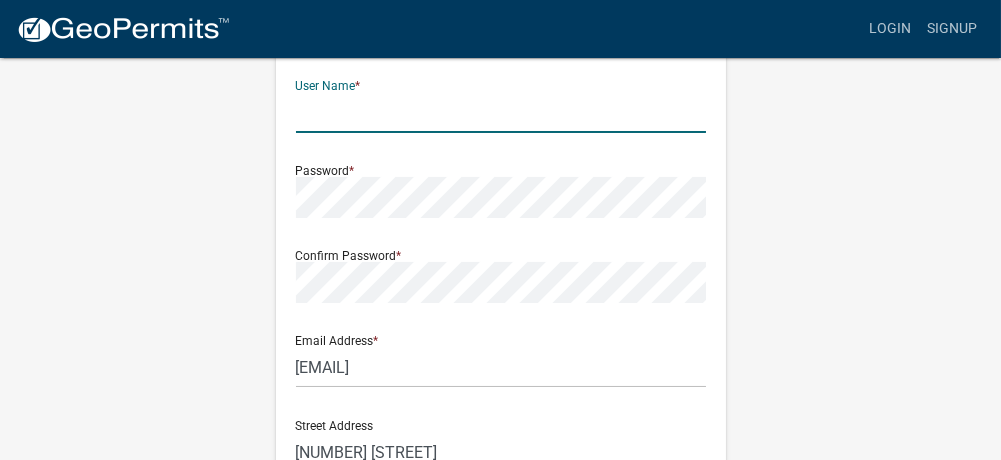 scroll, scrollTop: 185, scrollLeft: 0, axis: vertical 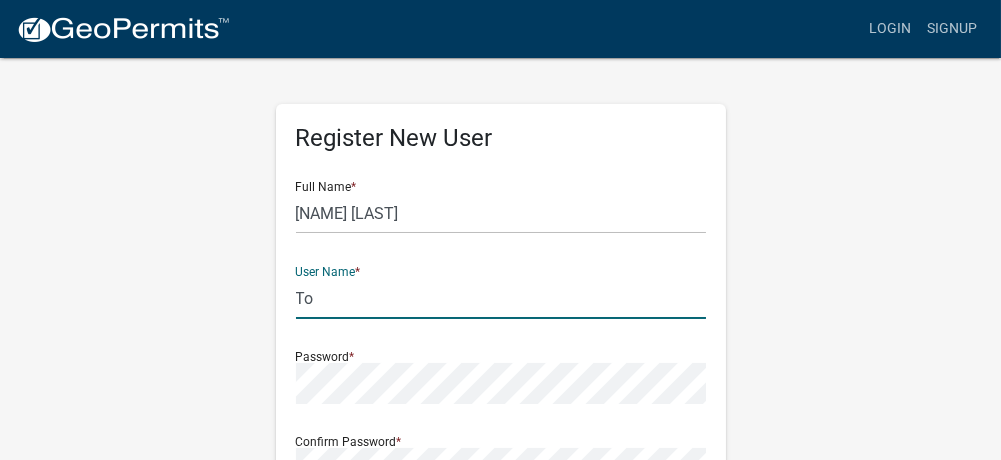 type on "T" 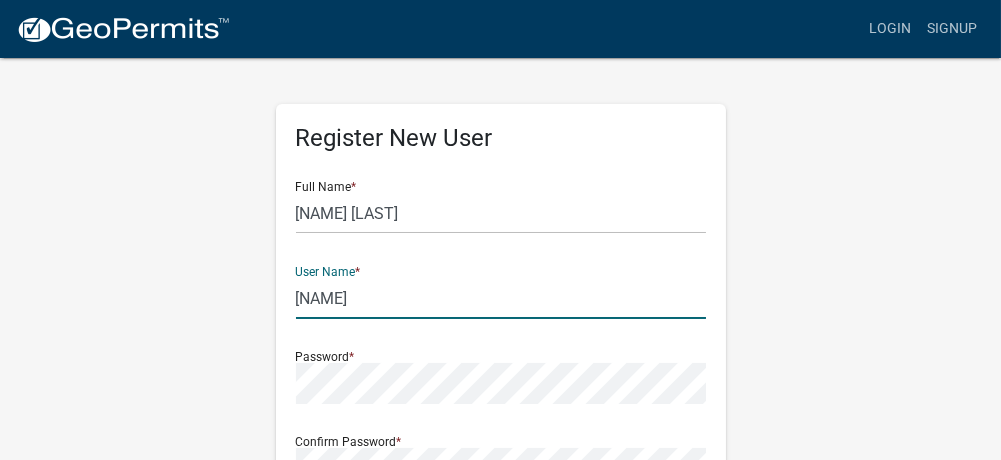 type on "[NAME]" 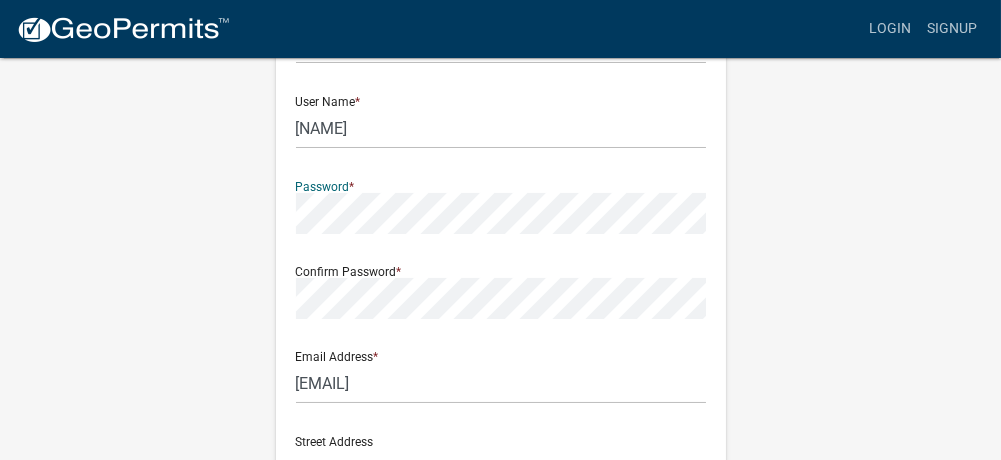 scroll, scrollTop: 172, scrollLeft: 0, axis: vertical 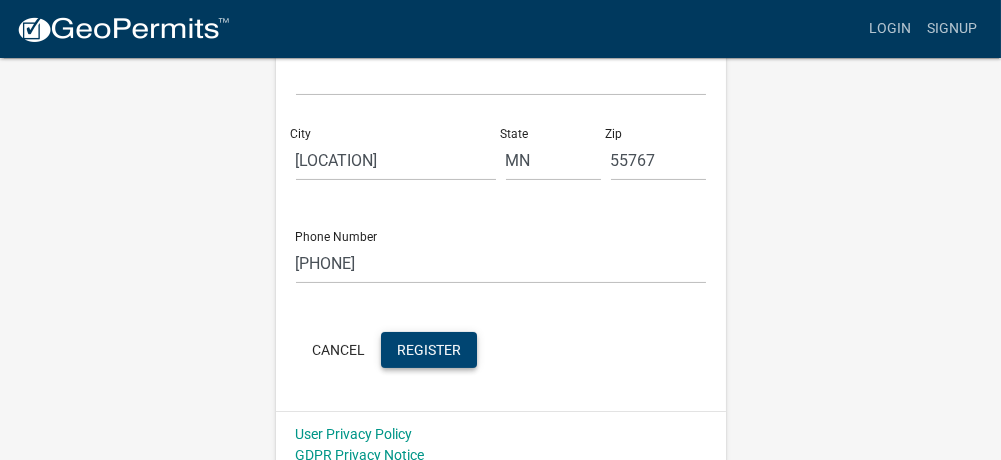 click on "Register" 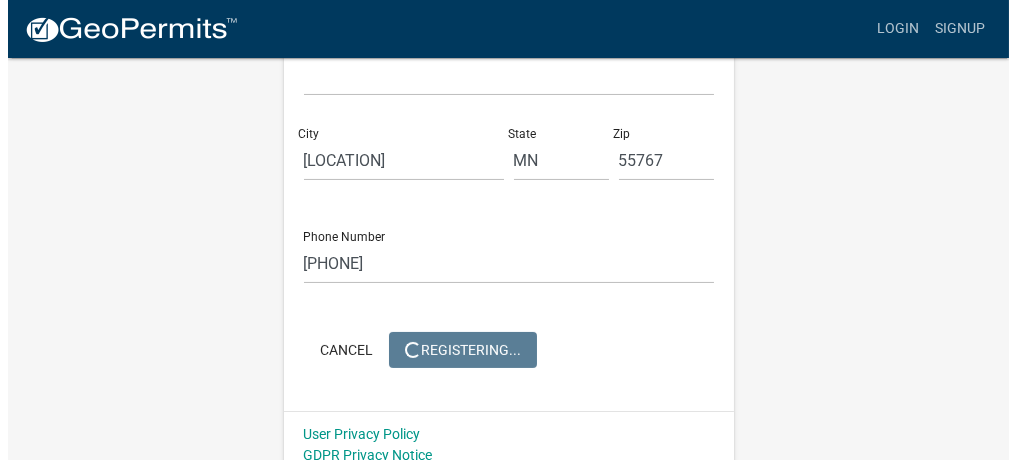 scroll, scrollTop: 0, scrollLeft: 0, axis: both 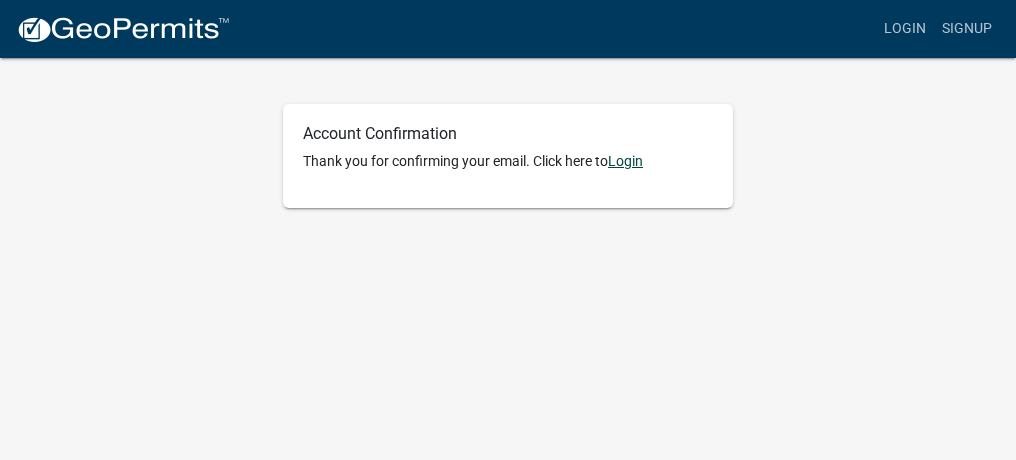click on "Login" 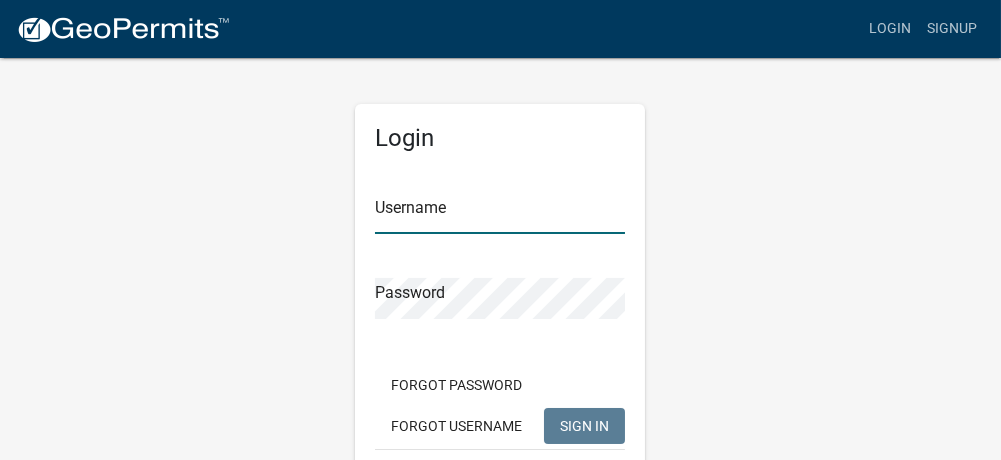 type on "[USERNAME]" 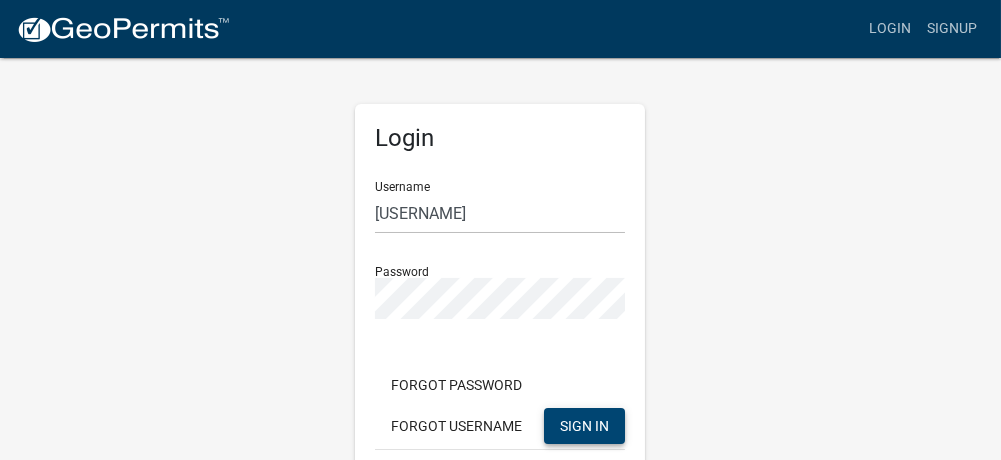 click on "SIGN IN" 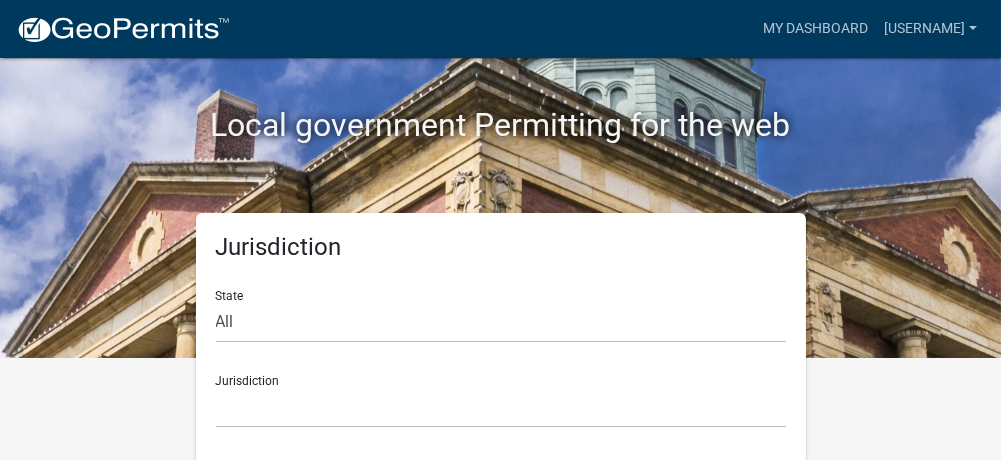 scroll, scrollTop: 101, scrollLeft: 0, axis: vertical 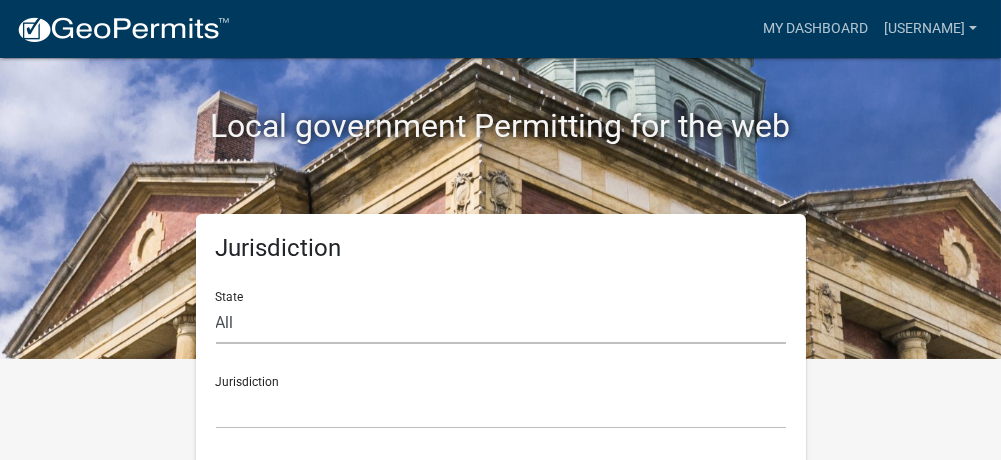 click on "All  Colorado   Georgia   Indiana   Iowa   Kansas   Minnesota   Ohio   South Carolina   Wisconsin" 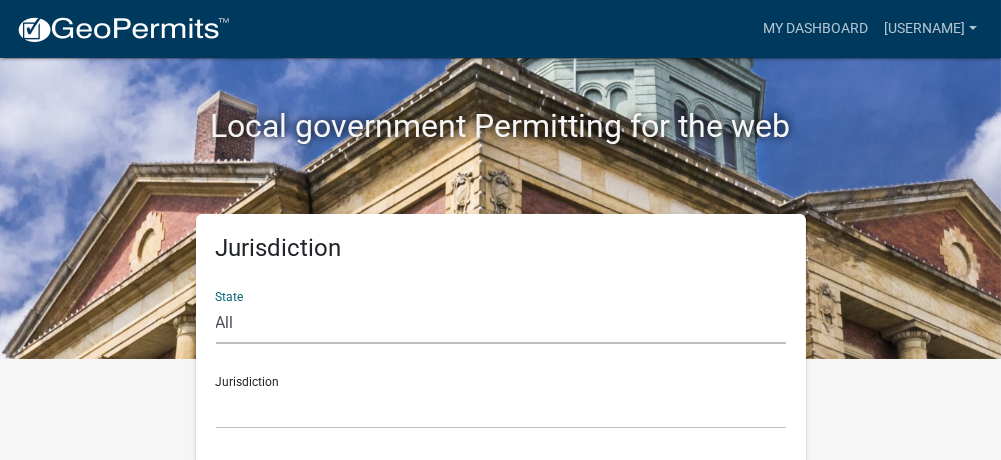 select on "Minnesota" 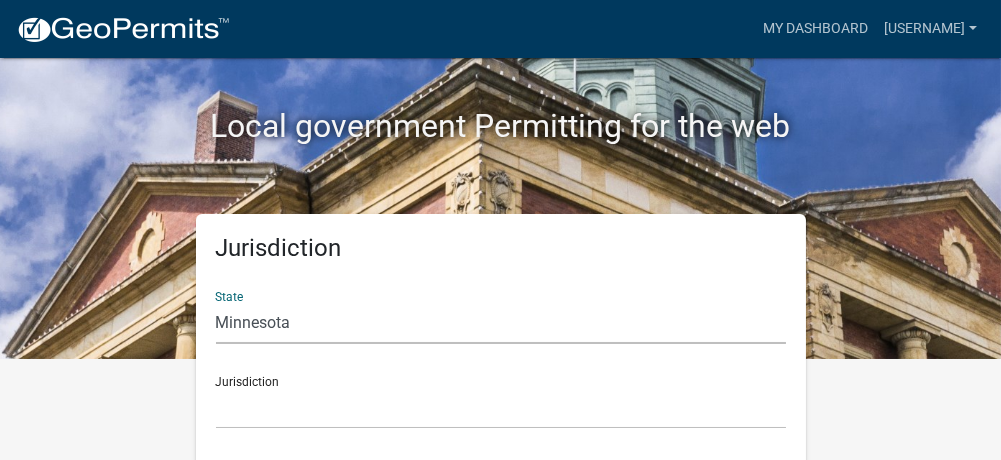 click on "All  Colorado   Georgia   Indiana   Iowa   Kansas   Minnesota   Ohio   South Carolina   Wisconsin" 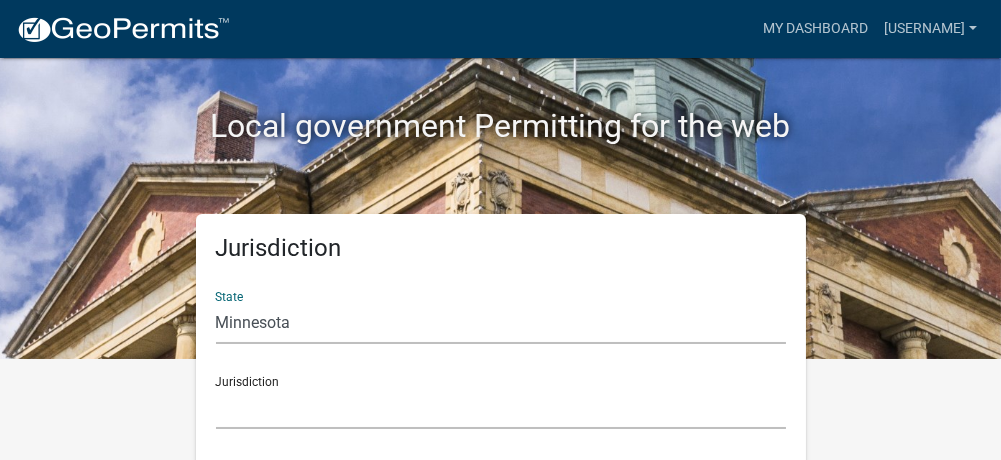 click on "Becker County, Minnesota Benton County, Minnesota Carlton County, Minnesota City of La Crescent, Minnesota City of Luverne, Minnesota City of New Ulm, Minnesota Freeborn County, Minnesota Houston County, Minnesota Isanti County, Minnesota Le Sueur County, Minnesota Mower County, Minnesota Murray County, Minnesota Otter Tail County, Minnesota Pine County, Minnesota Rice County, Minnesota Wabasha County, Minnesota Waseca County, Minnesota" 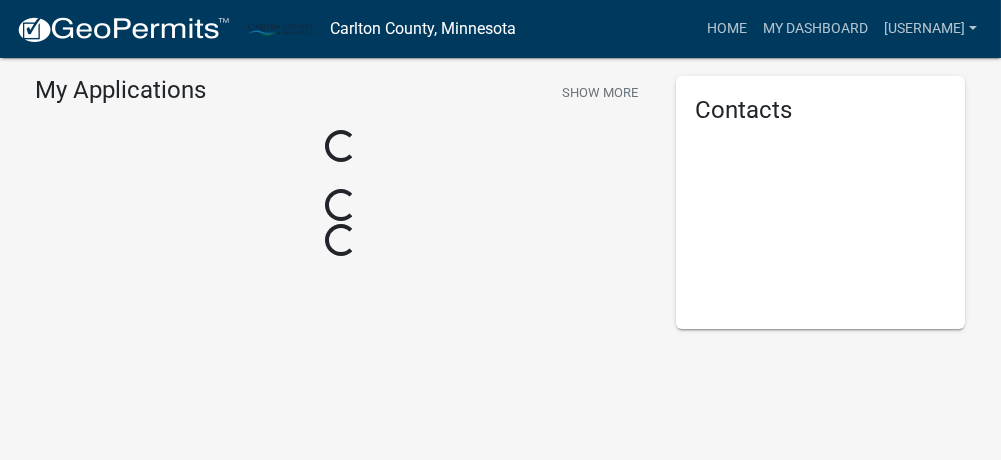 scroll, scrollTop: 101, scrollLeft: 0, axis: vertical 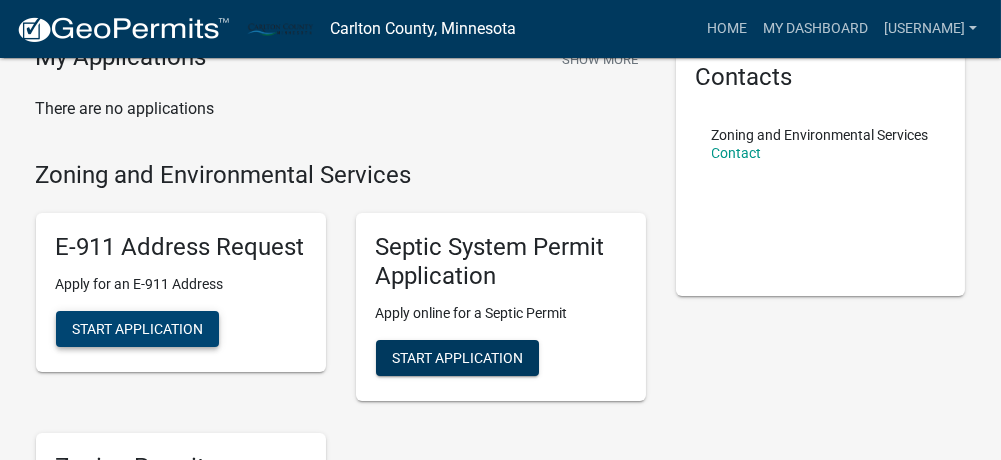 click on "Start Application" at bounding box center [137, 329] 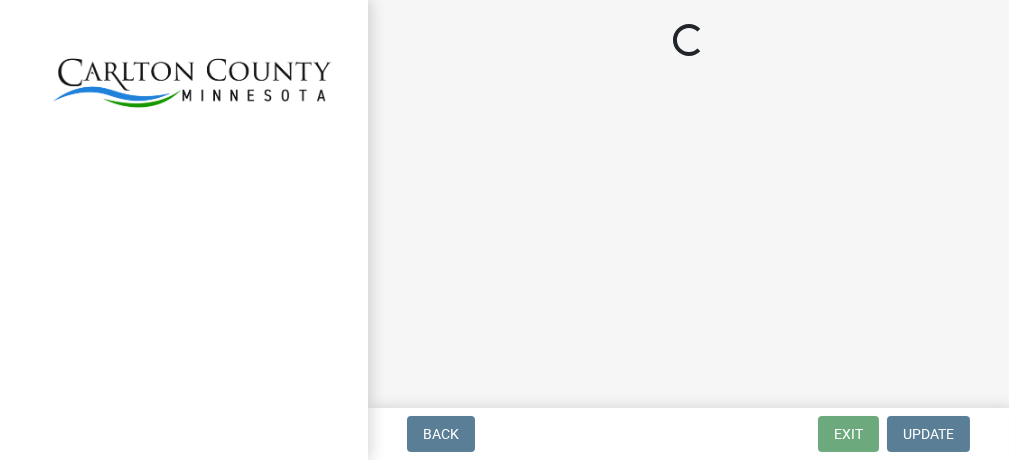 scroll, scrollTop: 0, scrollLeft: 0, axis: both 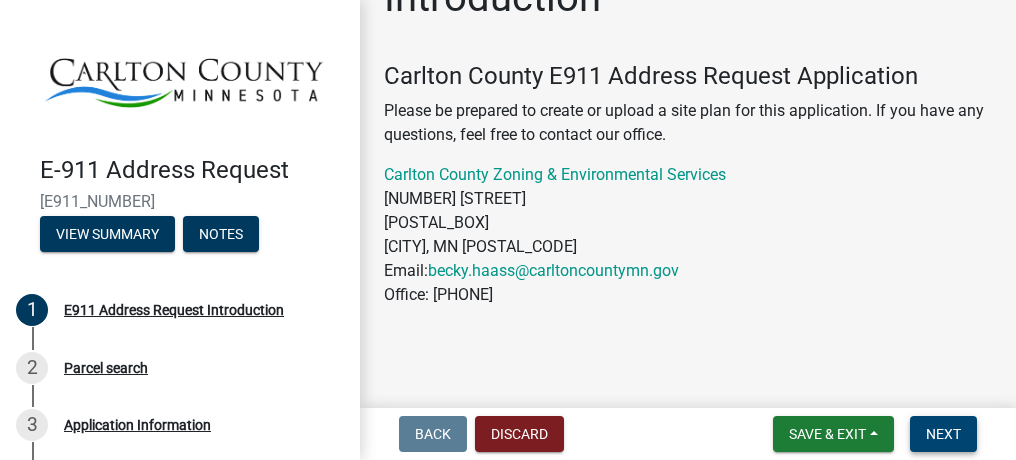 click on "Next" at bounding box center [943, 434] 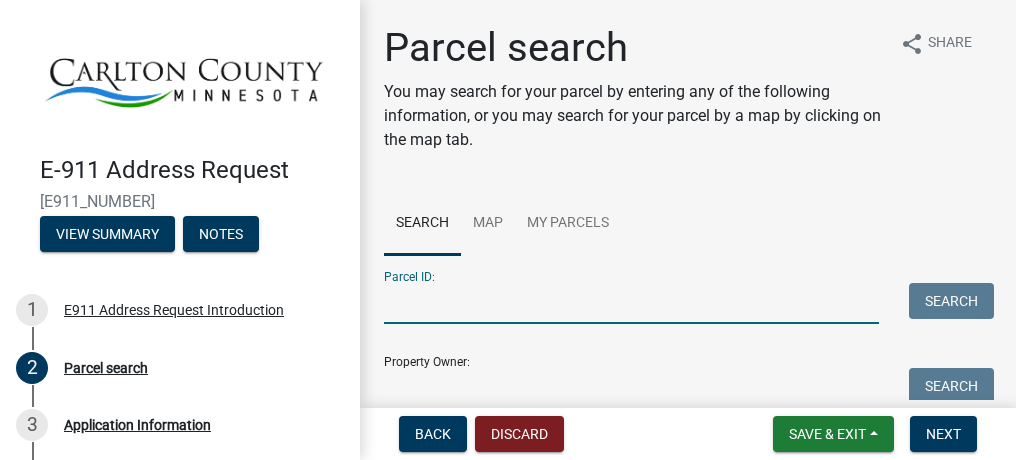 click on "Parcel ID:" at bounding box center (631, 303) 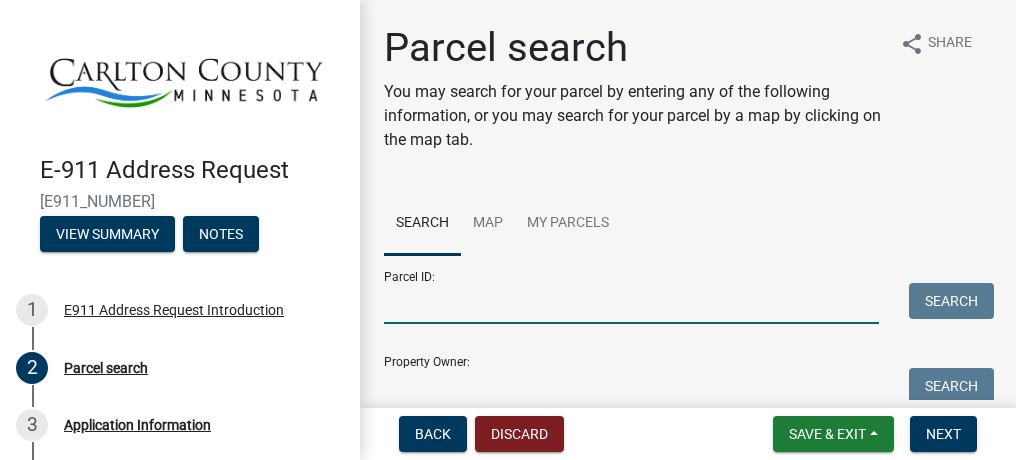 drag, startPoint x: 405, startPoint y: 308, endPoint x: 434, endPoint y: 310, distance: 29.068884 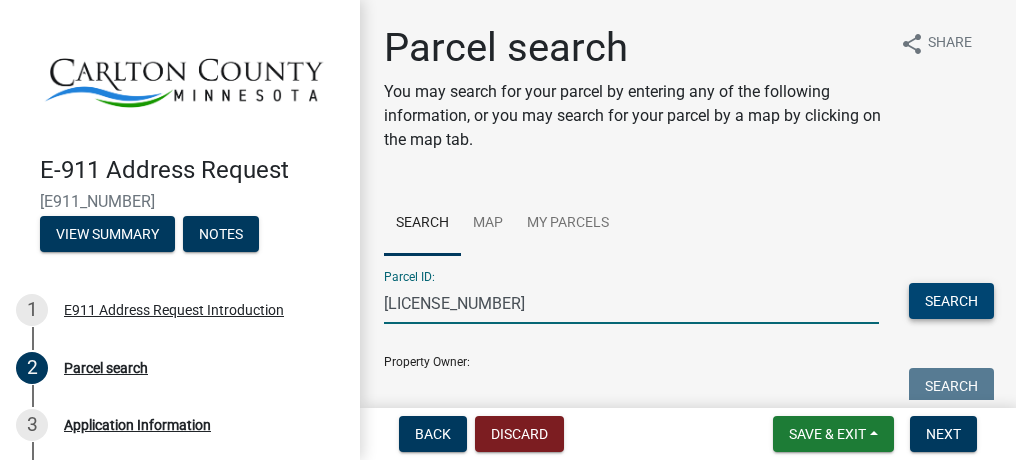 type on "[LICENSE_NUMBER]" 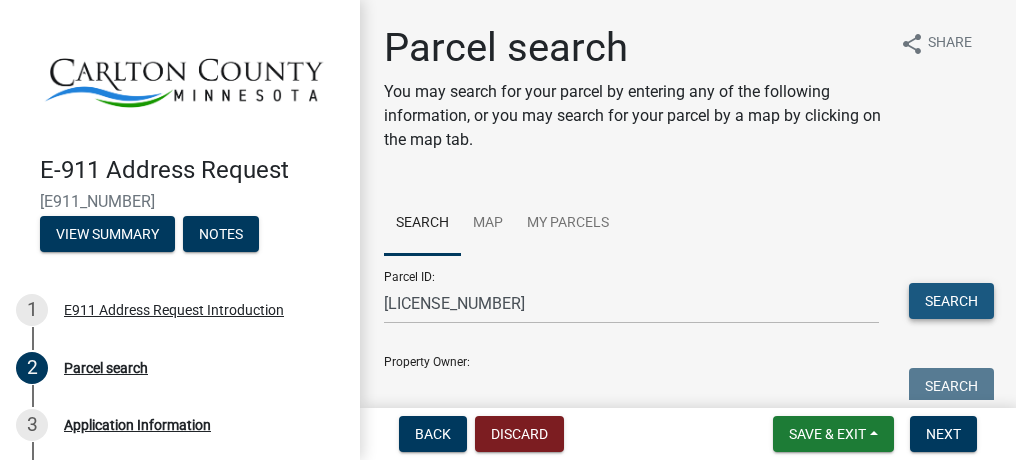 click on "Search" at bounding box center [951, 301] 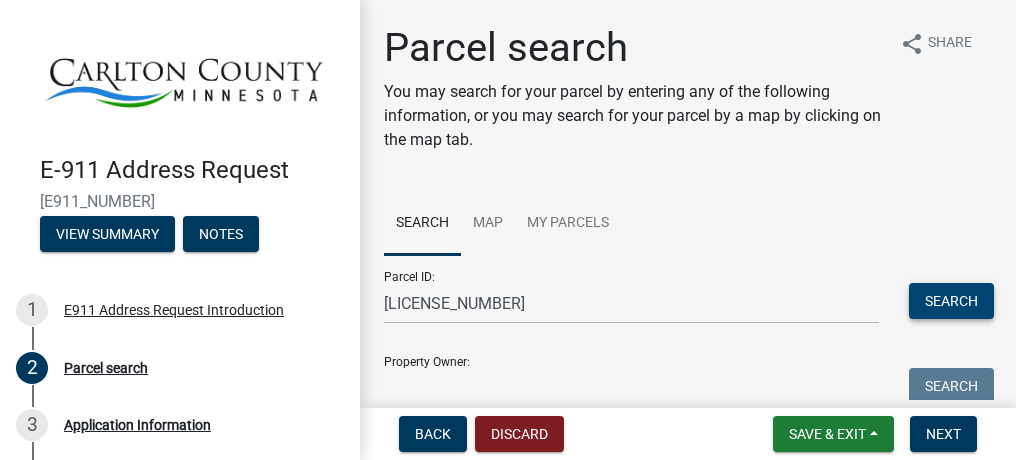 click on "Search" at bounding box center [951, 301] 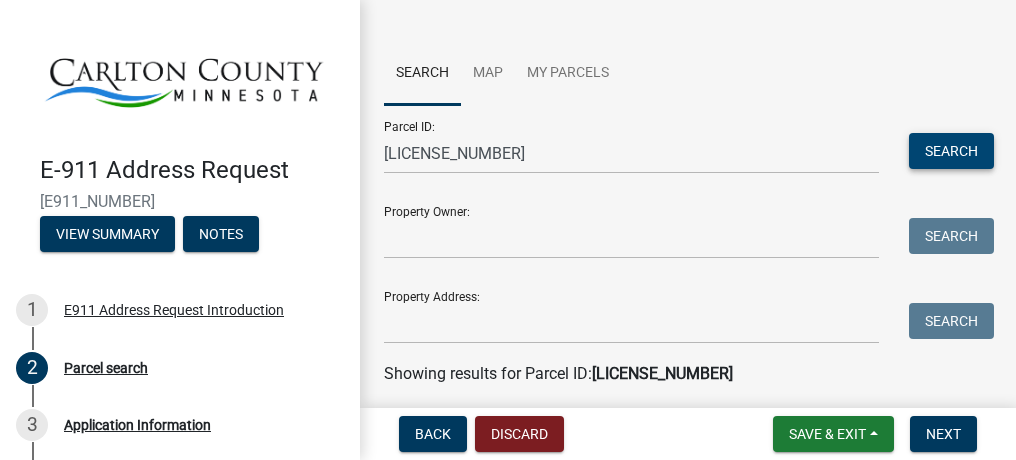scroll, scrollTop: 162, scrollLeft: 0, axis: vertical 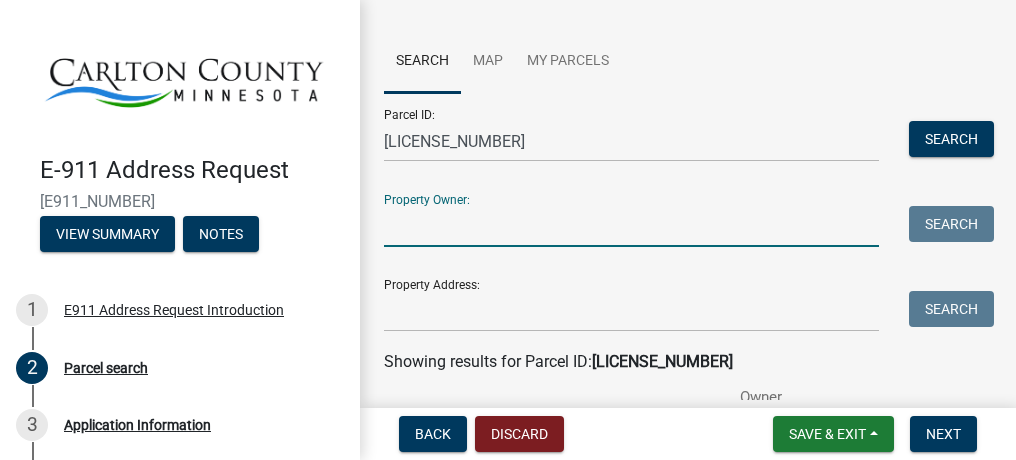 click on "Property Owner:" at bounding box center [631, 226] 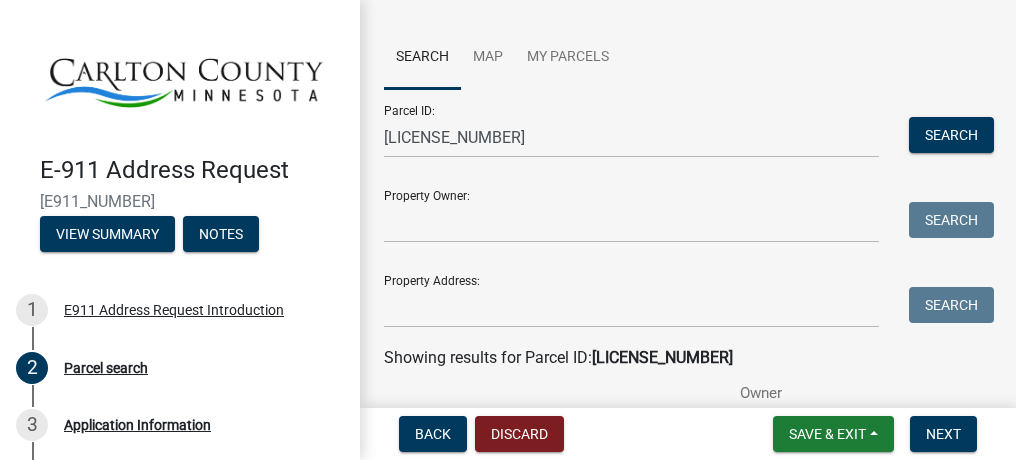 scroll, scrollTop: 168, scrollLeft: 0, axis: vertical 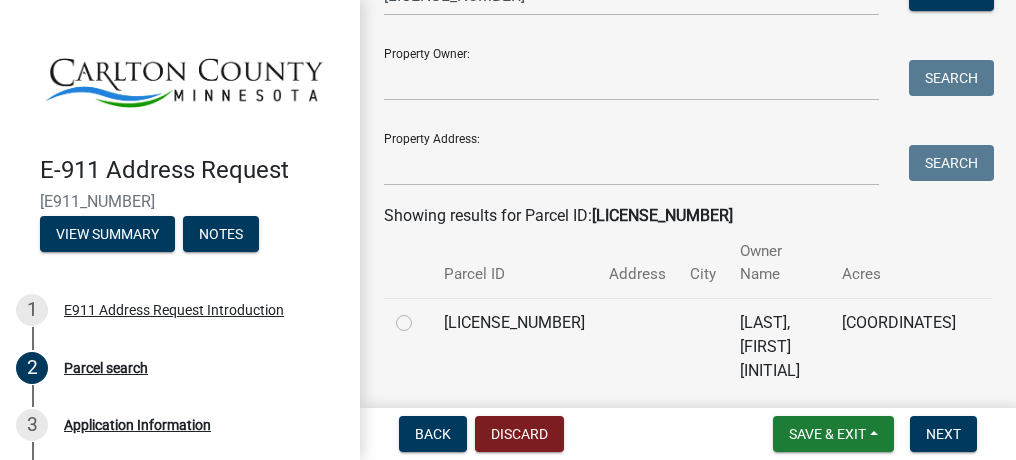 click 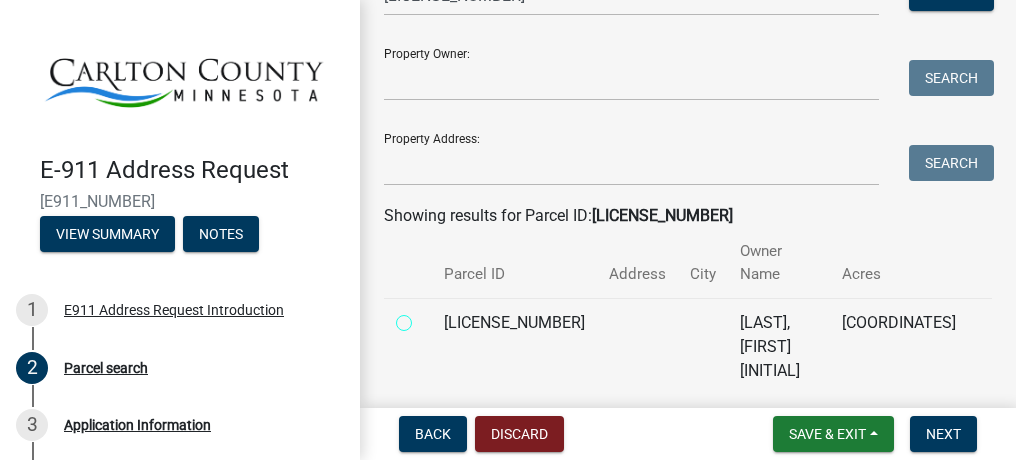 click at bounding box center [426, 317] 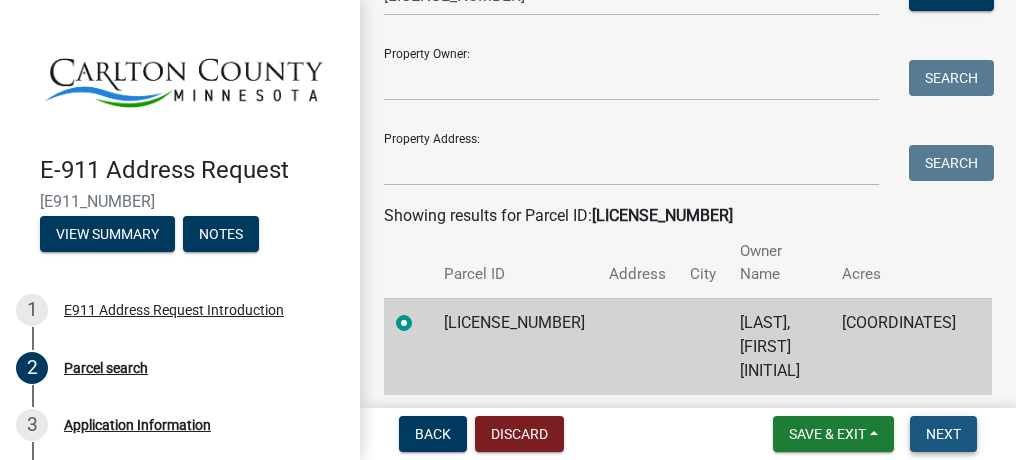 click on "Next" at bounding box center [943, 434] 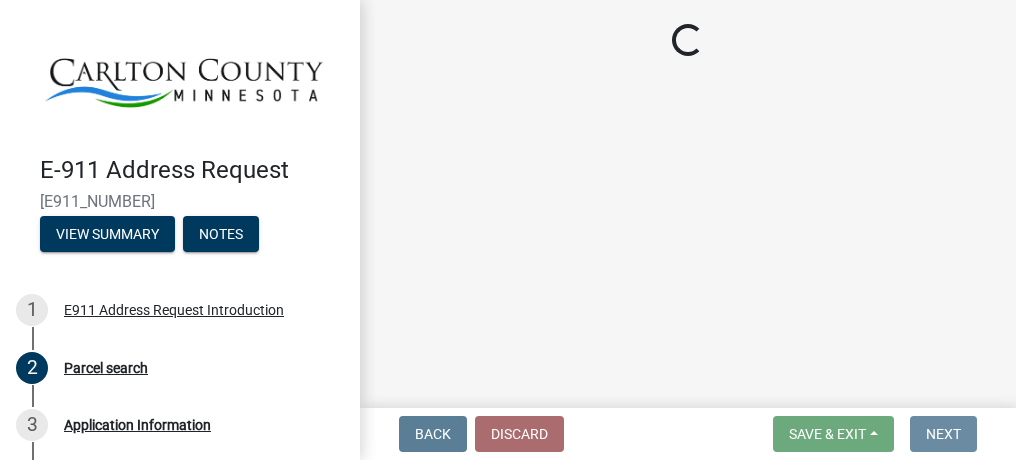scroll, scrollTop: 0, scrollLeft: 0, axis: both 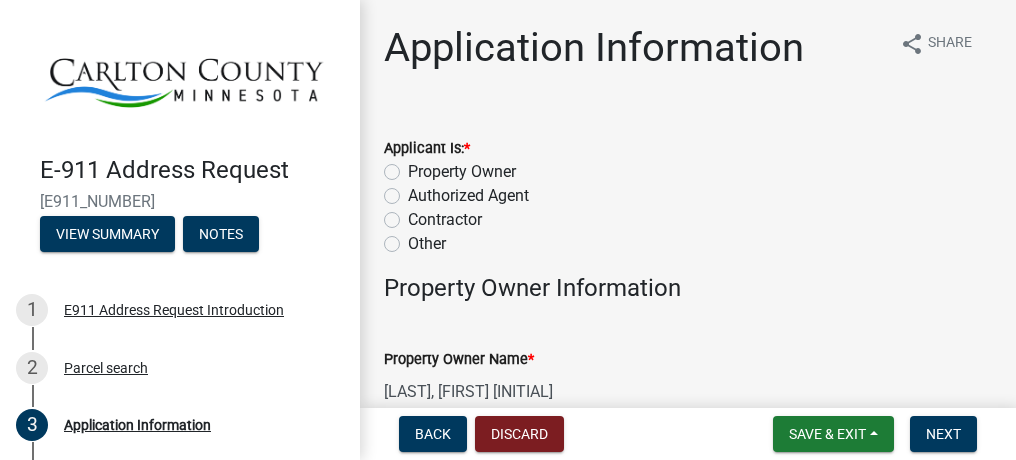 click on "Property Owner" 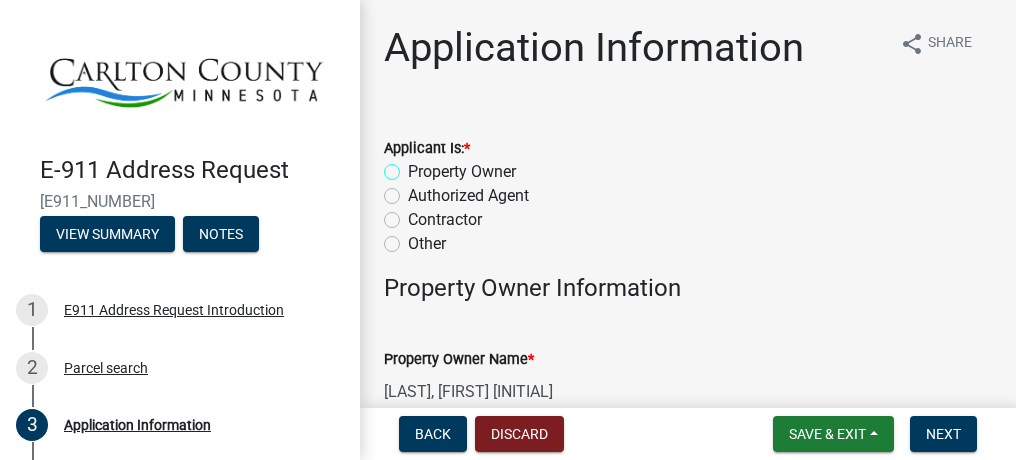 click on "Property Owner" at bounding box center (414, 166) 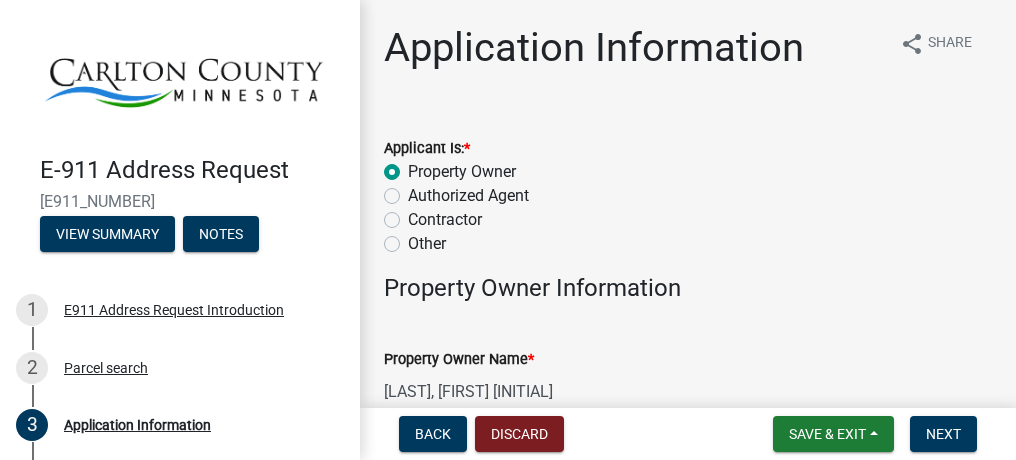 radio on "true" 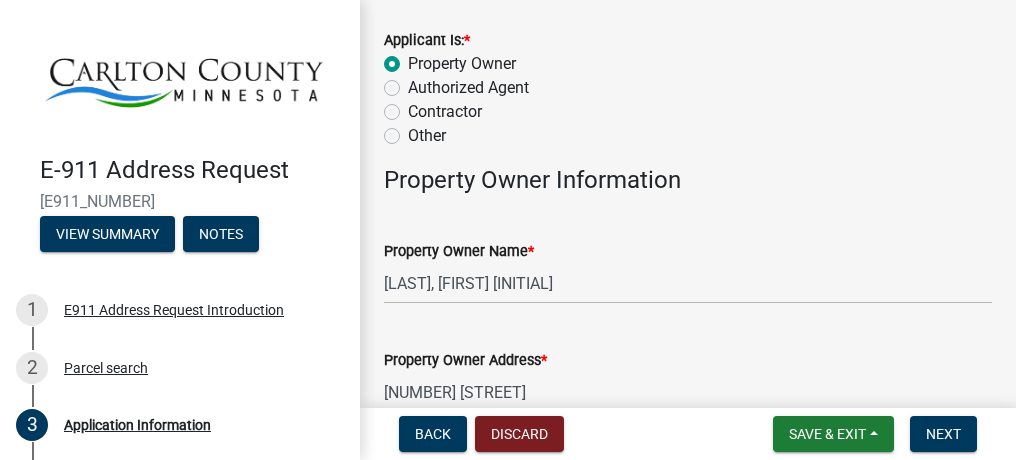 scroll, scrollTop: 90, scrollLeft: 0, axis: vertical 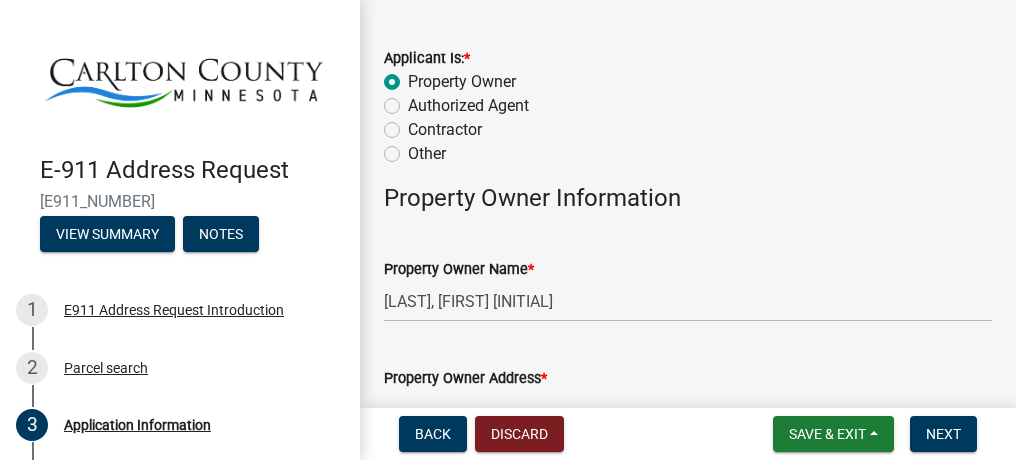 click on "Other" 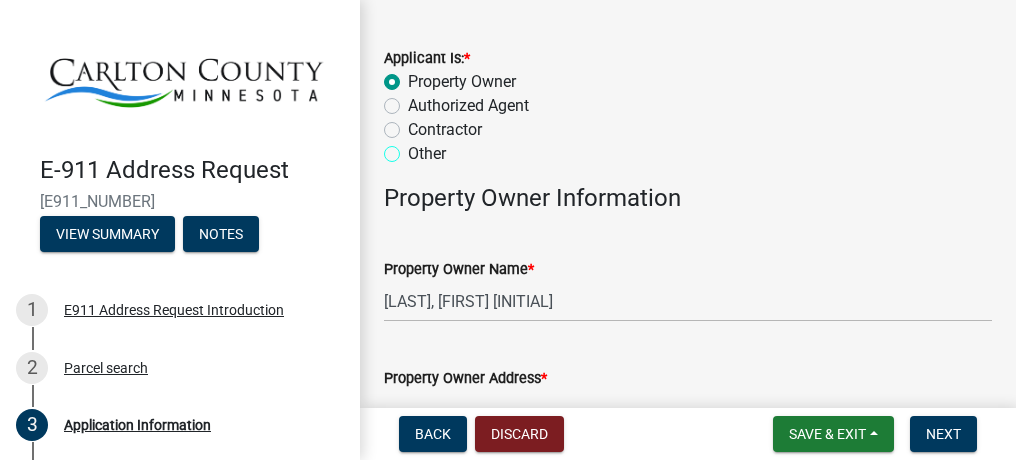 click on "Other" at bounding box center [414, 148] 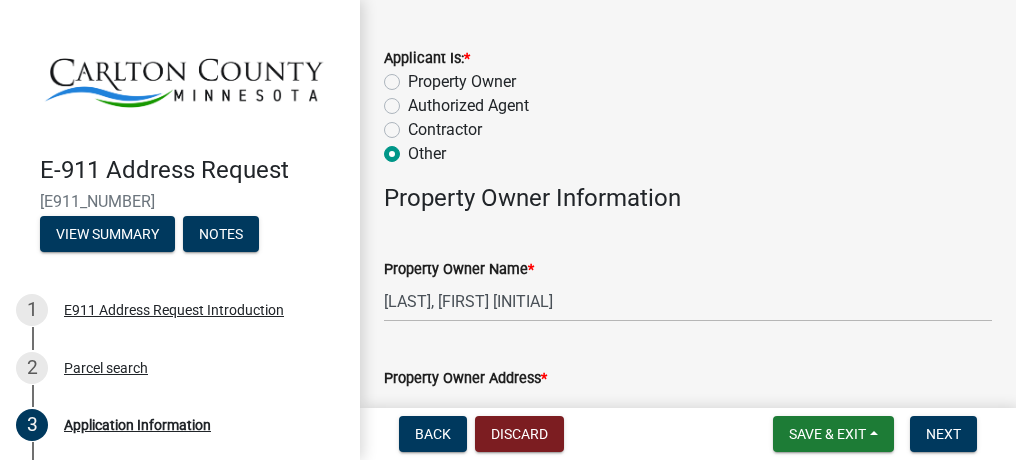 radio on "true" 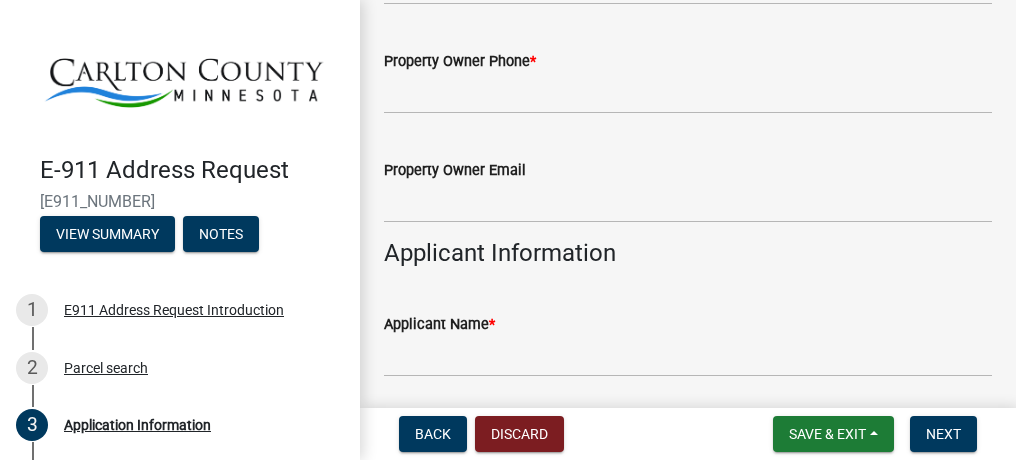 scroll, scrollTop: 616, scrollLeft: 0, axis: vertical 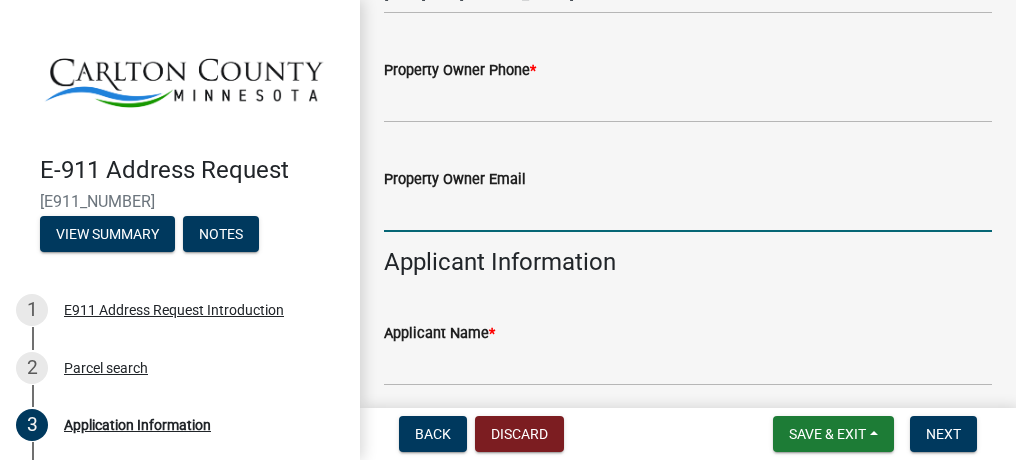 click on "Property Owner Email" at bounding box center (688, 211) 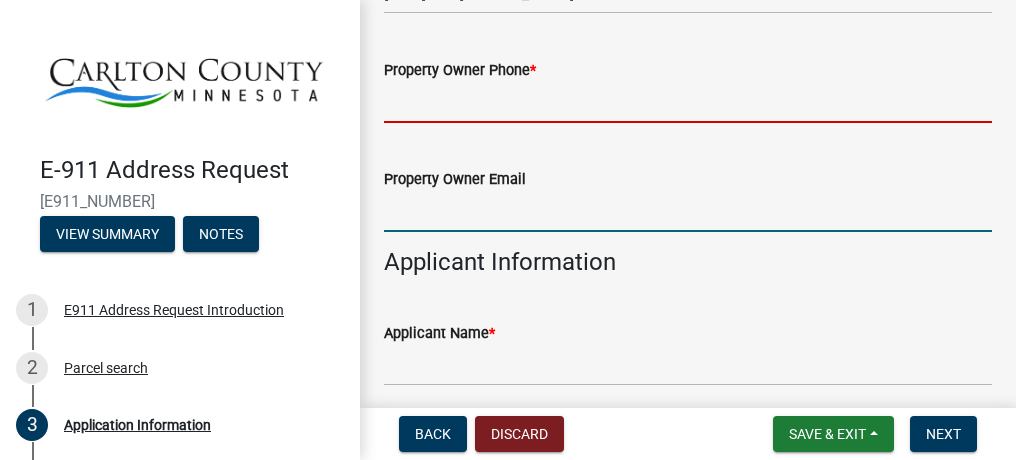 click on "Property Owner Phone  *" at bounding box center [688, 102] 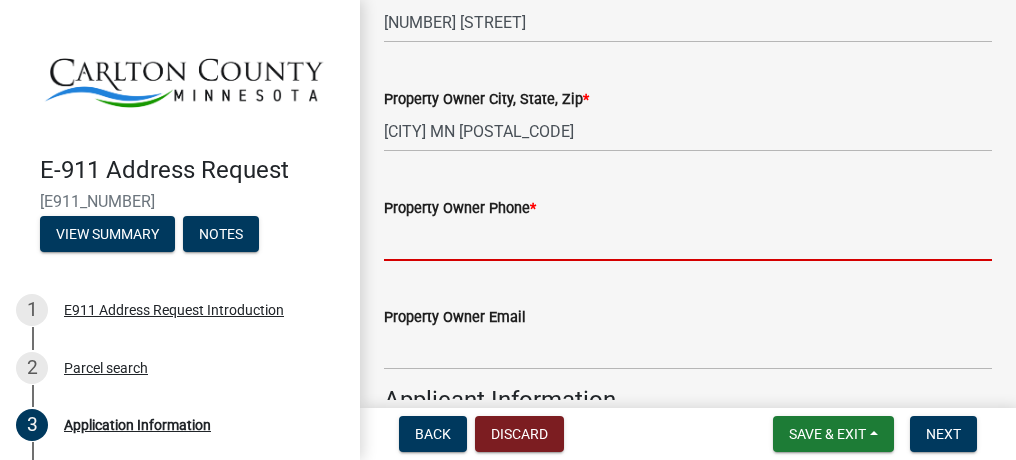 scroll, scrollTop: 473, scrollLeft: 0, axis: vertical 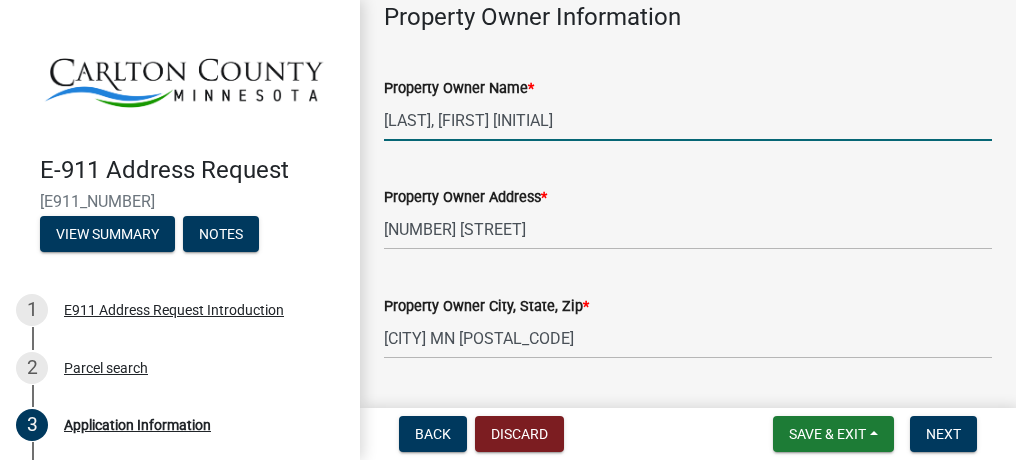 click on "[LAST], [FIRST] [INITIAL]" at bounding box center (688, 120) 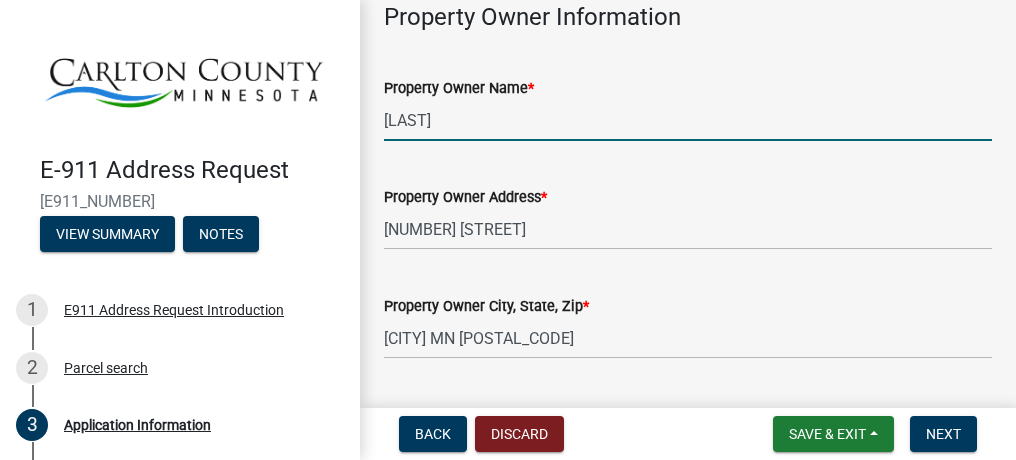 type on "F" 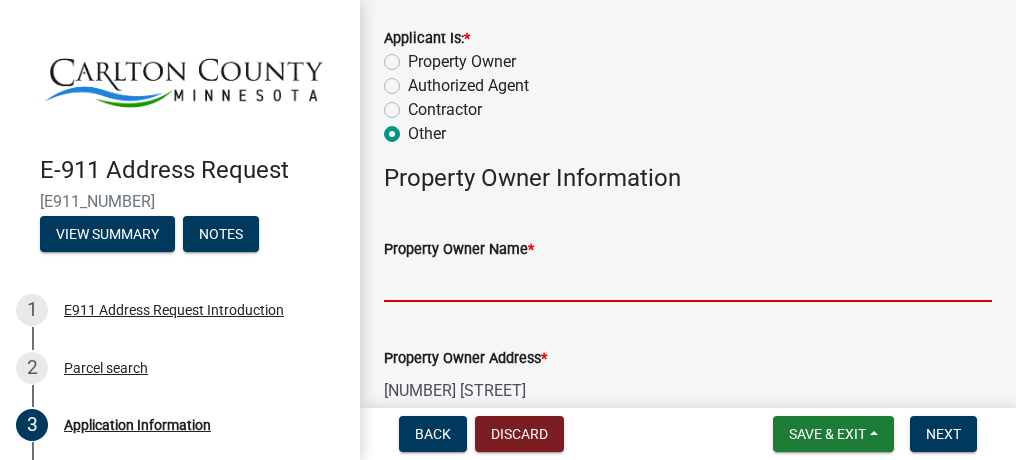 scroll, scrollTop: 0, scrollLeft: 0, axis: both 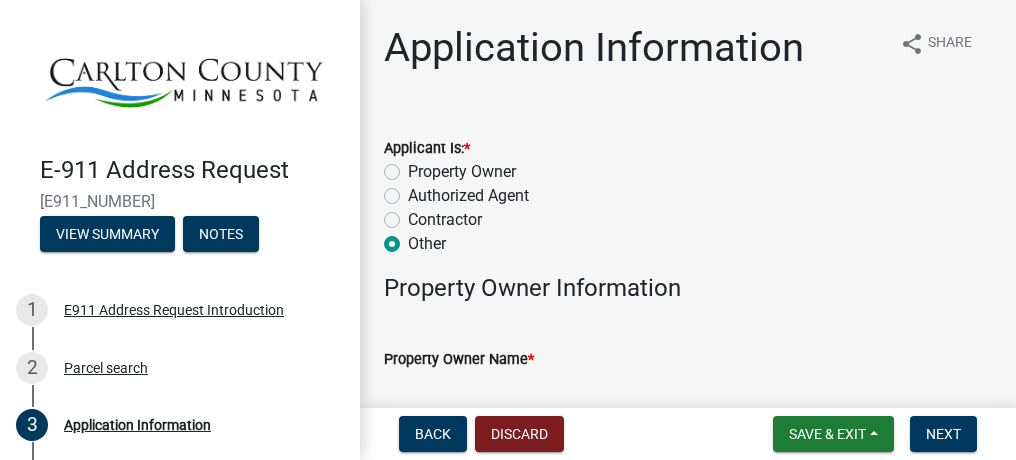 type 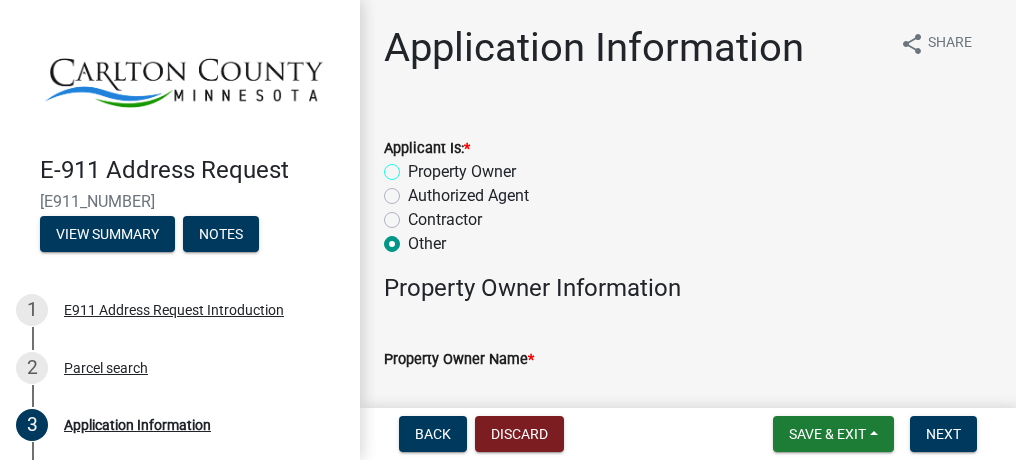 click on "Property Owner" at bounding box center (414, 166) 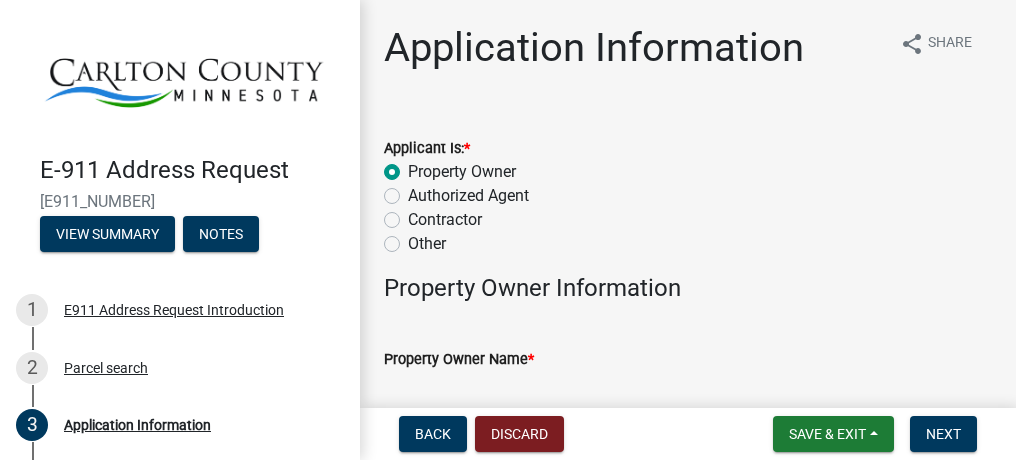 radio on "true" 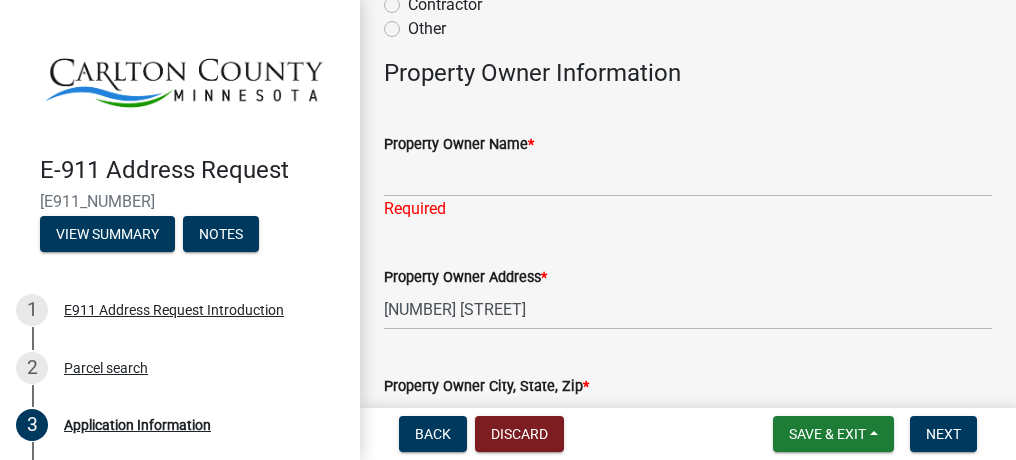 scroll, scrollTop: 225, scrollLeft: 0, axis: vertical 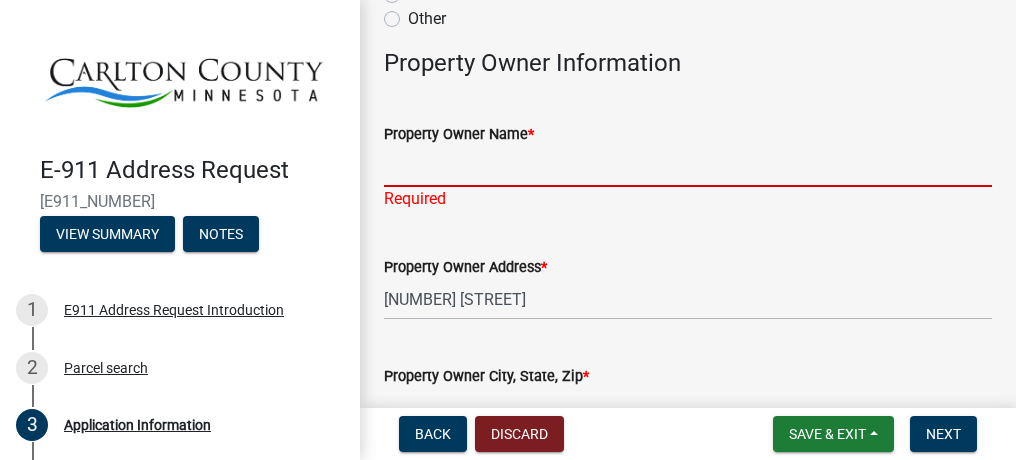 click on "Property Owner Name  *" at bounding box center (688, 166) 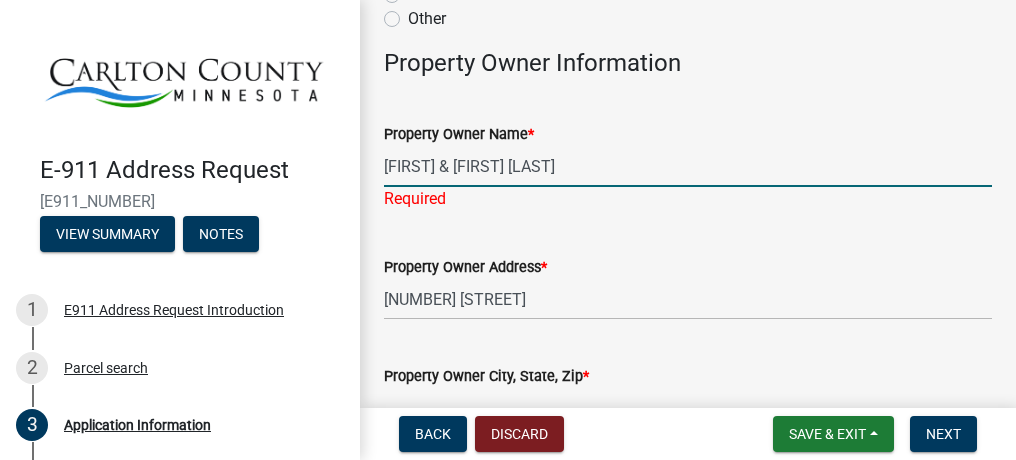type on "[FIRST] & [FIRST] [LAST]" 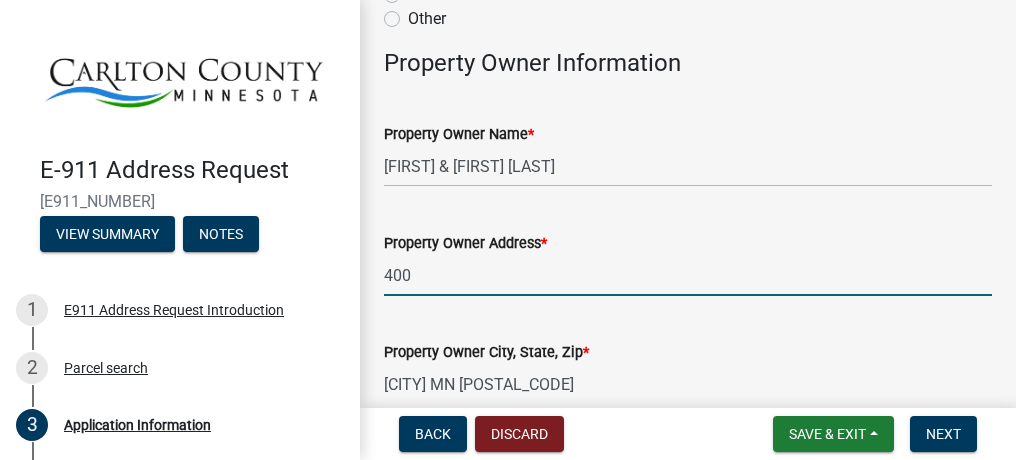 type on "[NUMBER] [STREET]" 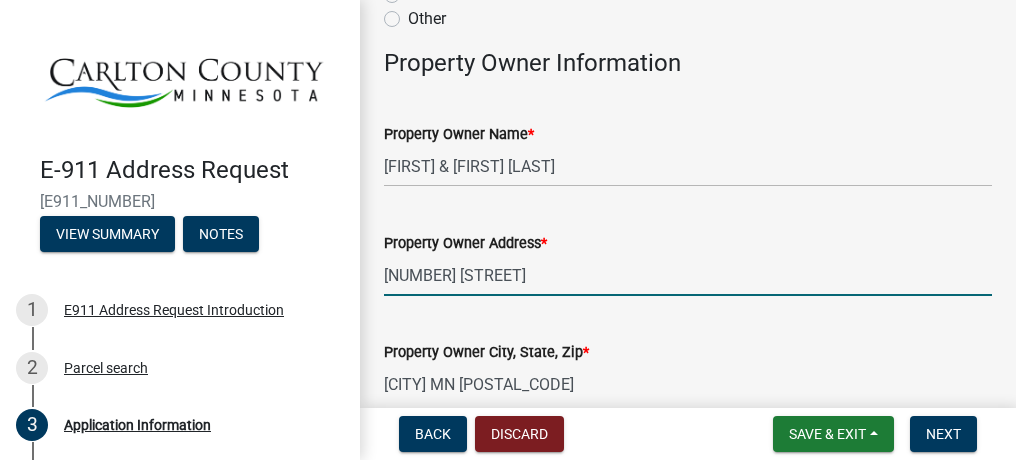 type on "[PHONE]" 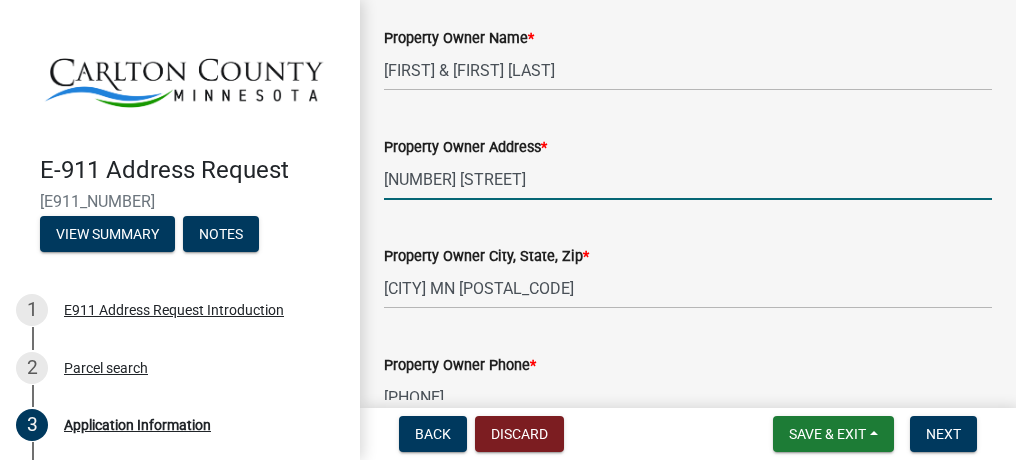 scroll, scrollTop: 326, scrollLeft: 0, axis: vertical 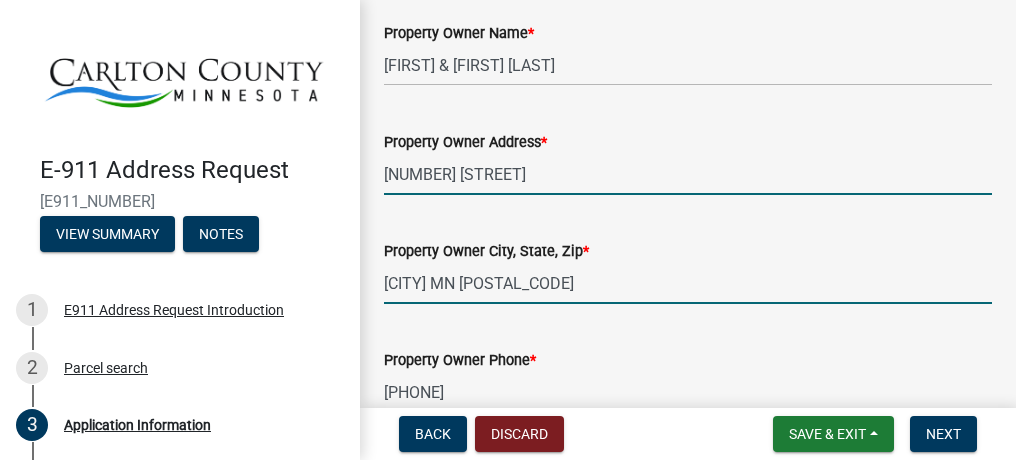 click on "[CITY] MN [POSTAL_CODE]" at bounding box center (688, 283) 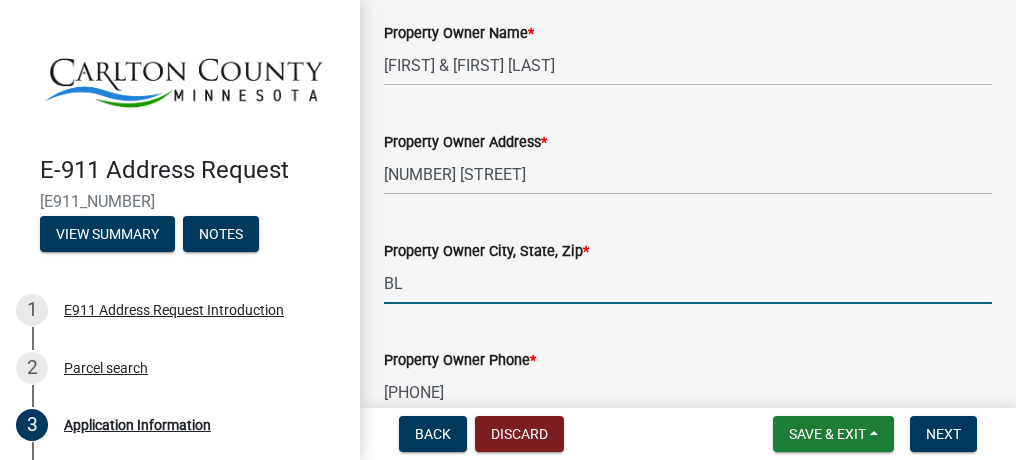 type on "B" 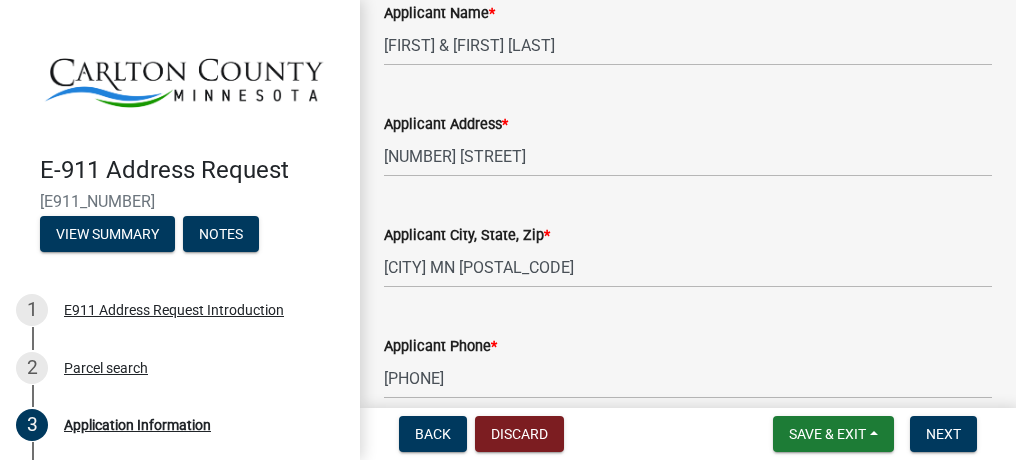 scroll, scrollTop: 947, scrollLeft: 0, axis: vertical 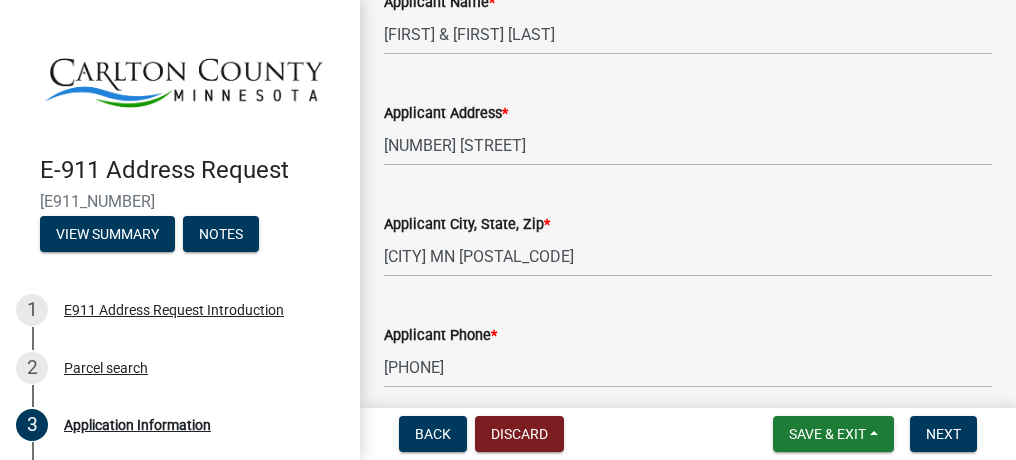 type on "[CITY], MN [POSTAL_CODE]" 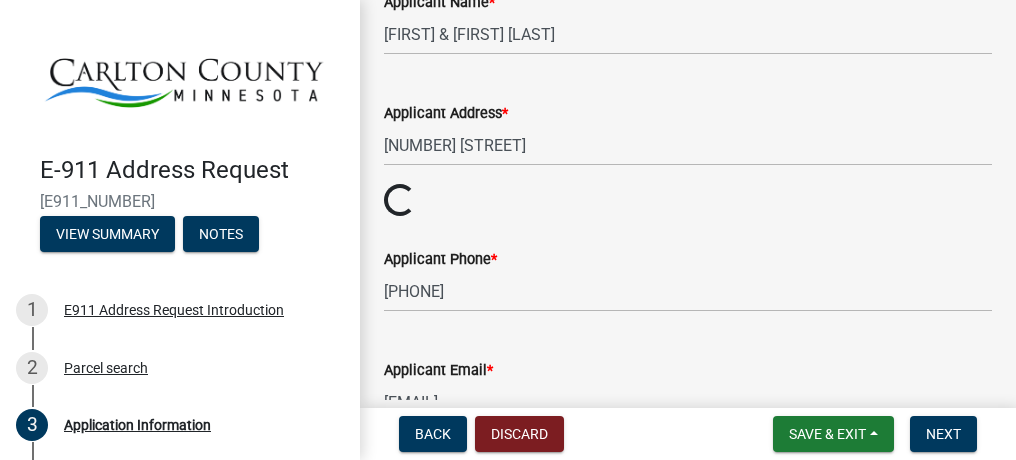 drag, startPoint x: 641, startPoint y: 260, endPoint x: 496, endPoint y: 259, distance: 145.00345 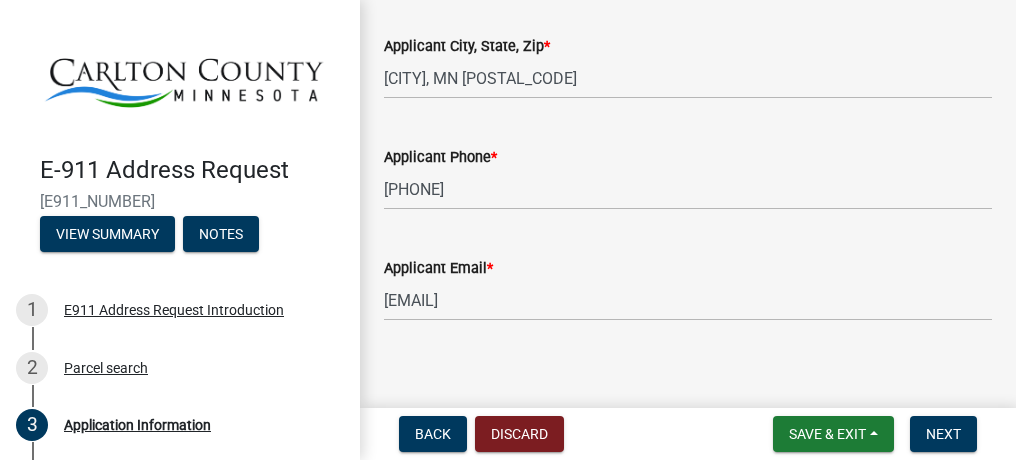 scroll, scrollTop: 1141, scrollLeft: 0, axis: vertical 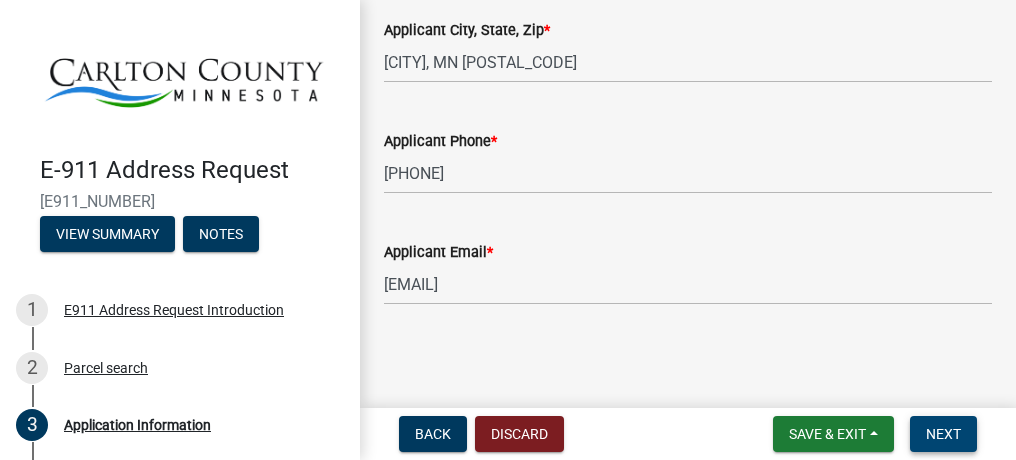 click on "Next" at bounding box center (943, 434) 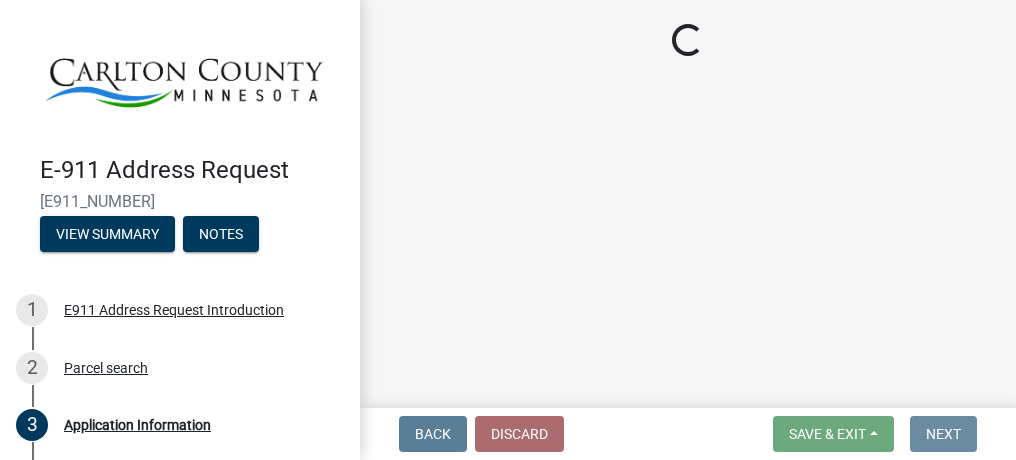 scroll, scrollTop: 0, scrollLeft: 0, axis: both 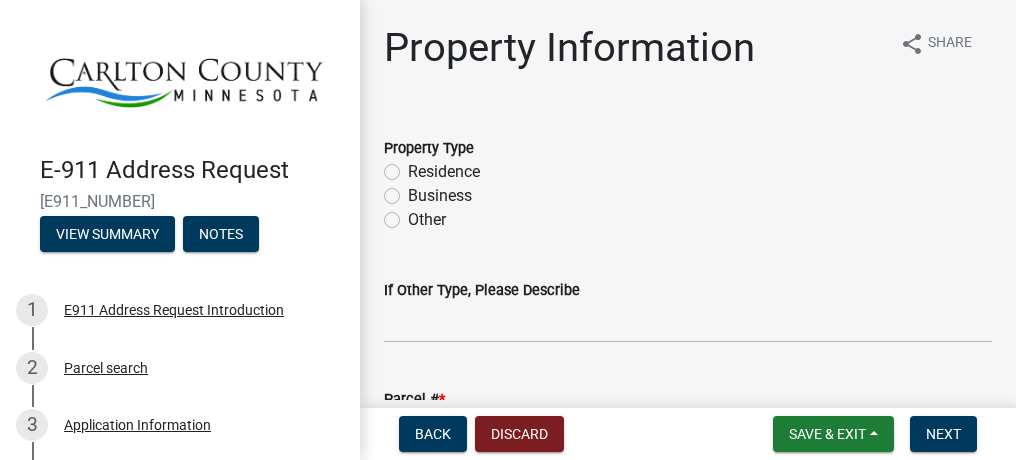 click on "Residence" 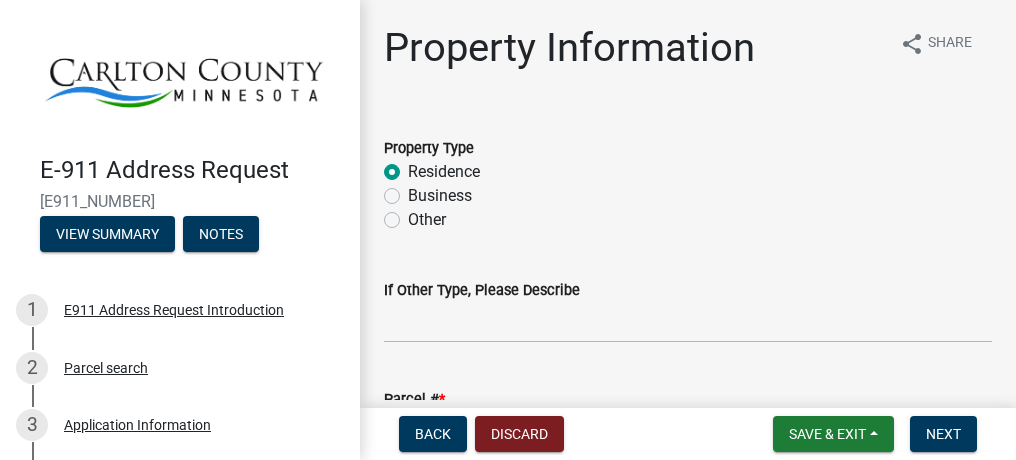 radio on "true" 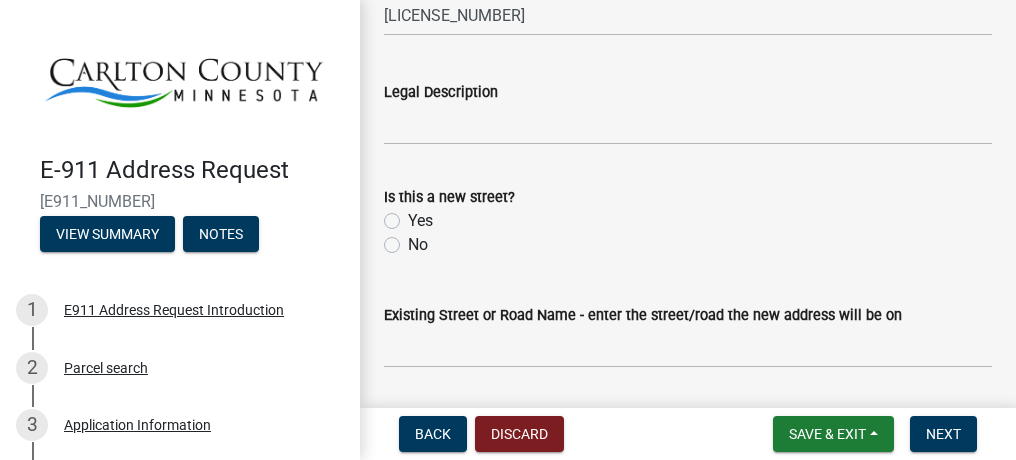 scroll, scrollTop: 419, scrollLeft: 0, axis: vertical 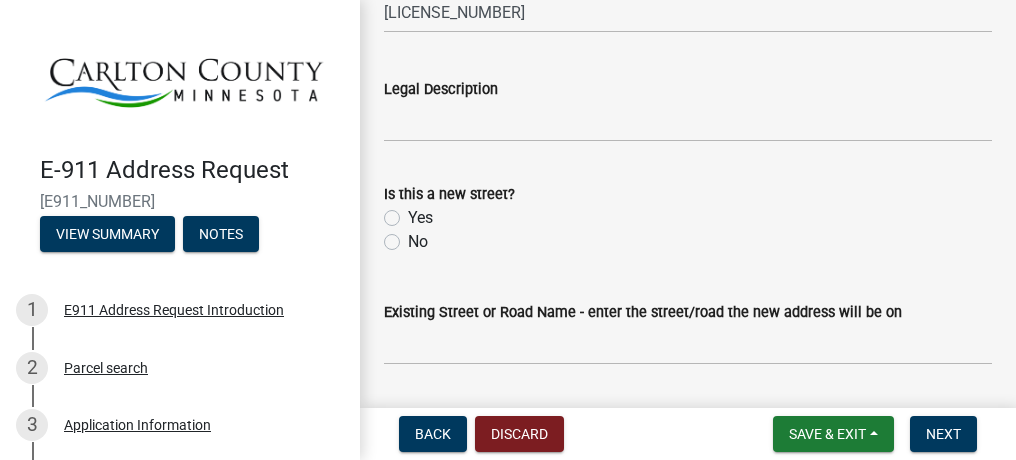 click on "Yes" 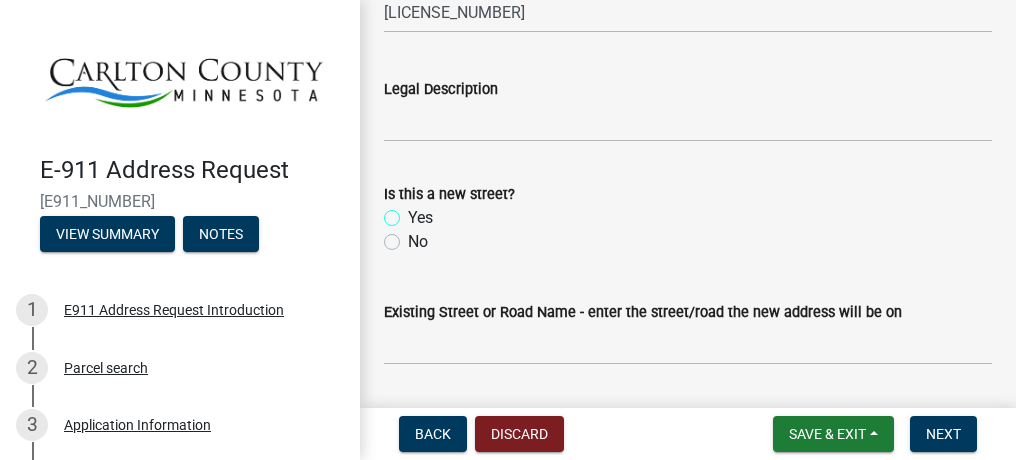 click on "Yes" at bounding box center [414, 212] 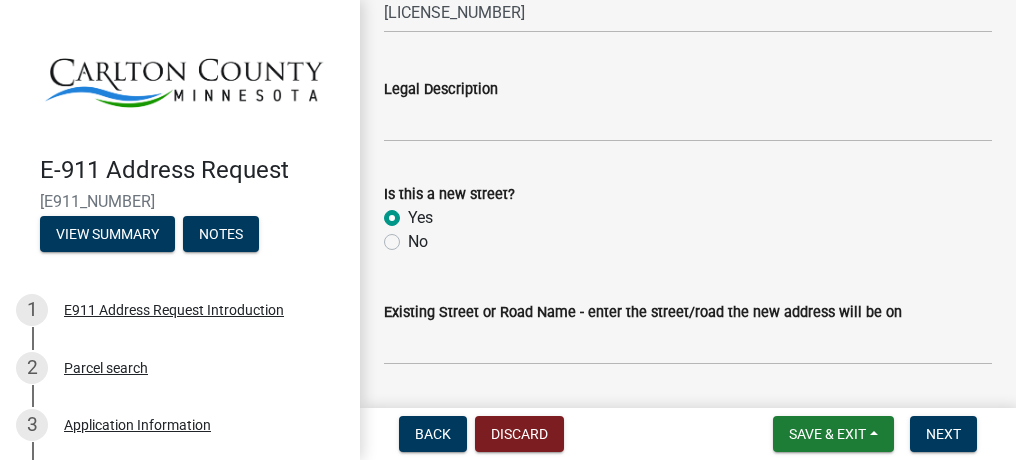 radio on "true" 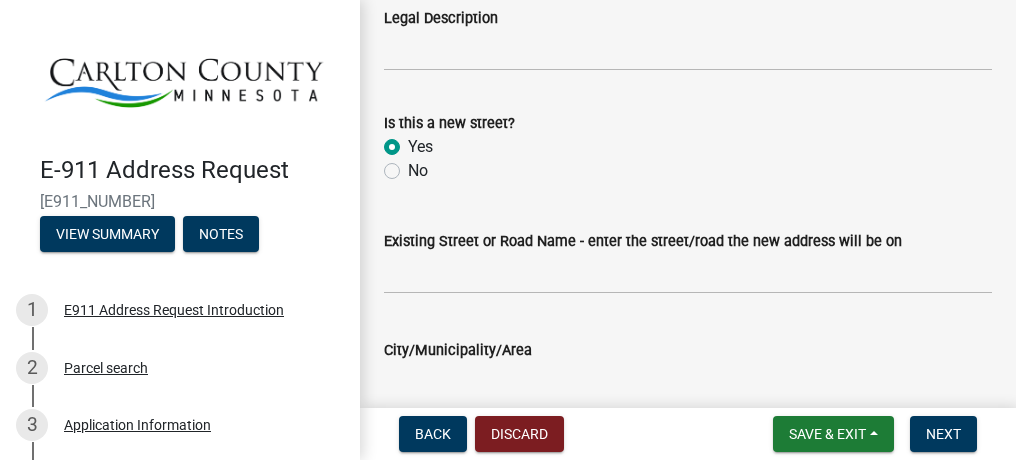 scroll, scrollTop: 504, scrollLeft: 0, axis: vertical 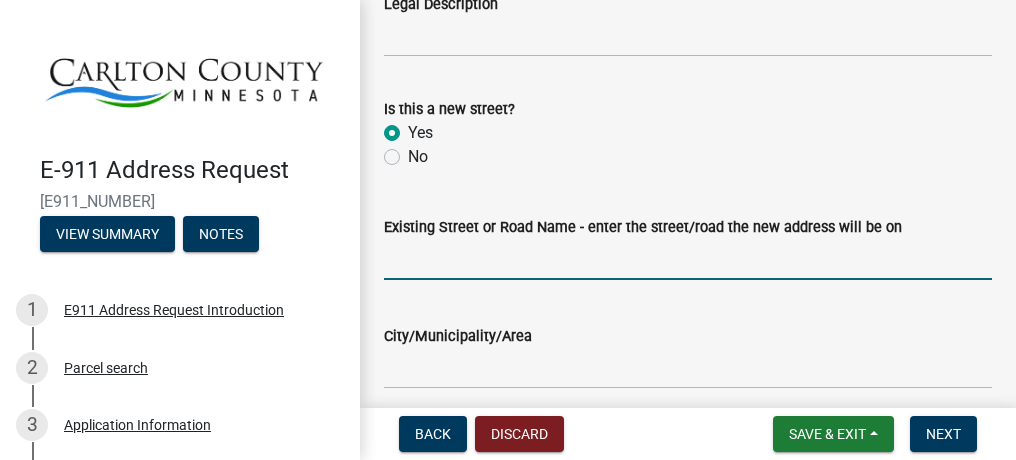 click on "Existing Street or Road Name - enter the street/road the new address will be on" at bounding box center (688, 259) 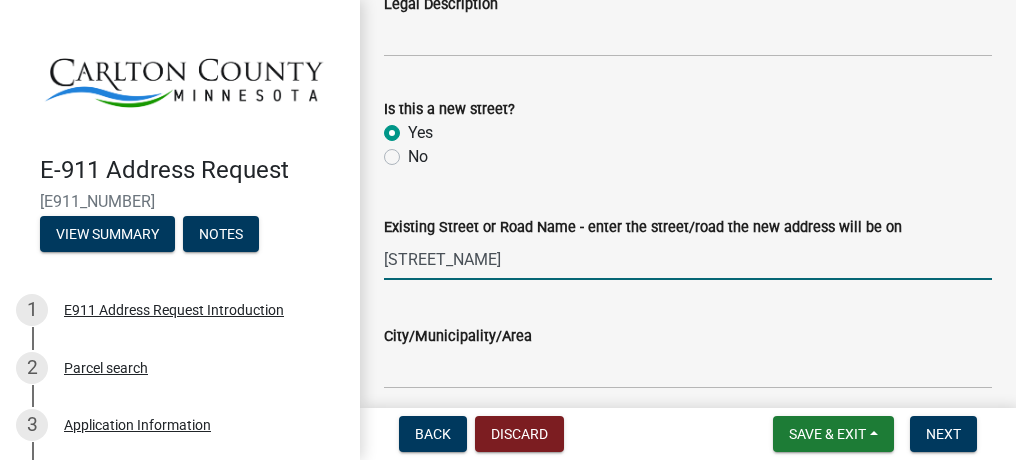 type on "[STREET_NAME]" 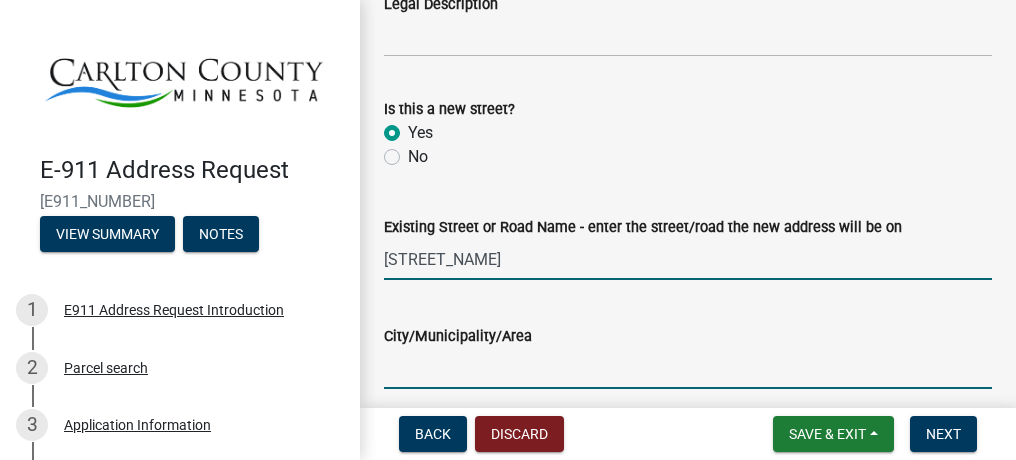 click on "City/Municipality/Area" at bounding box center (688, 368) 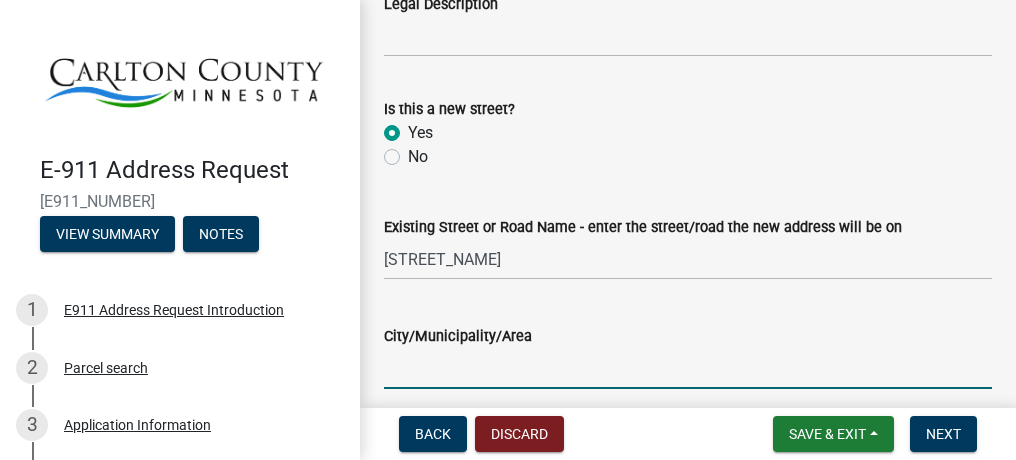 type on "[CITY]" 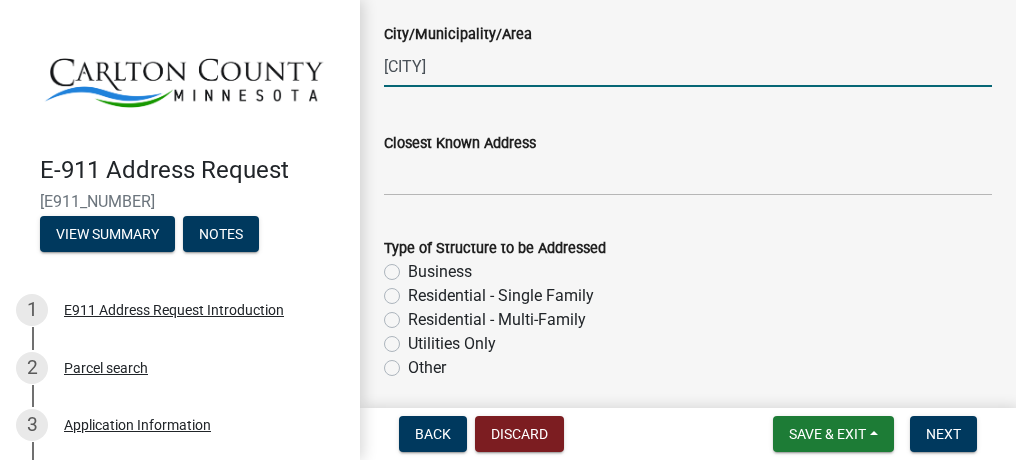 scroll, scrollTop: 809, scrollLeft: 0, axis: vertical 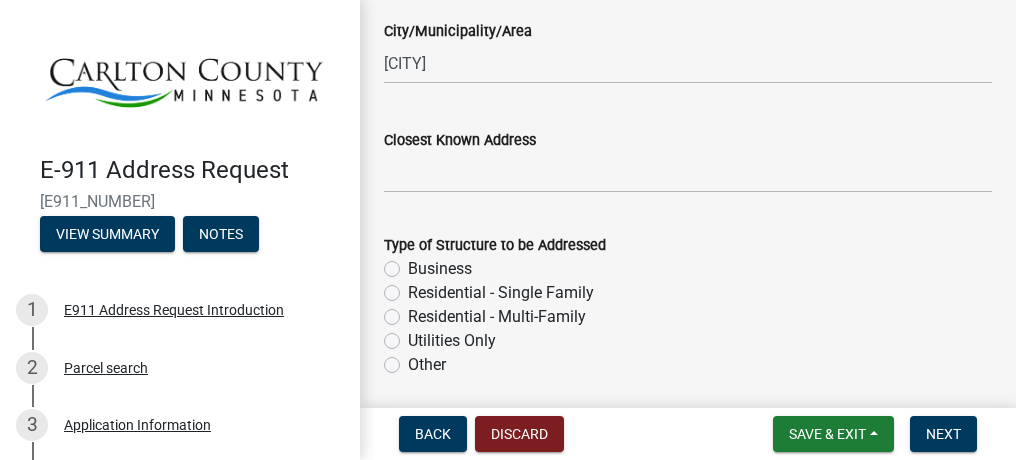 click on "Residential - Single Family" 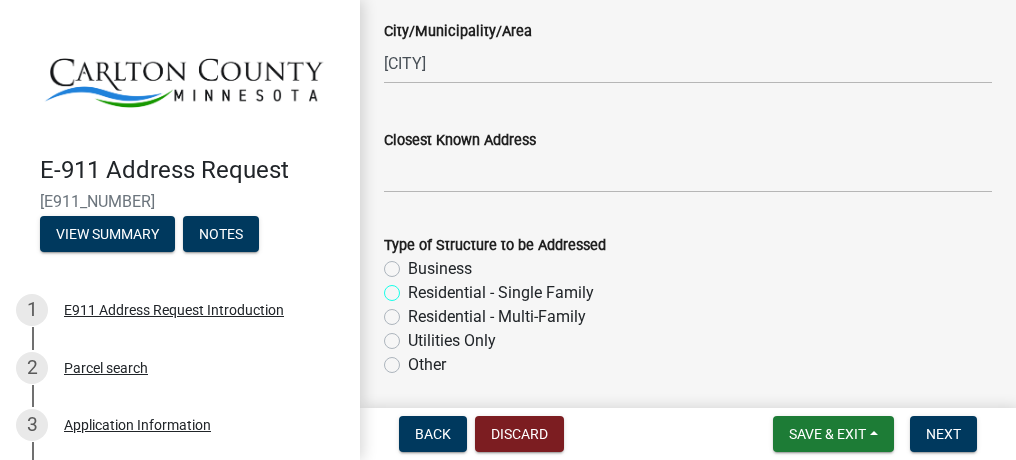 click on "Residential - Single Family" at bounding box center (414, 287) 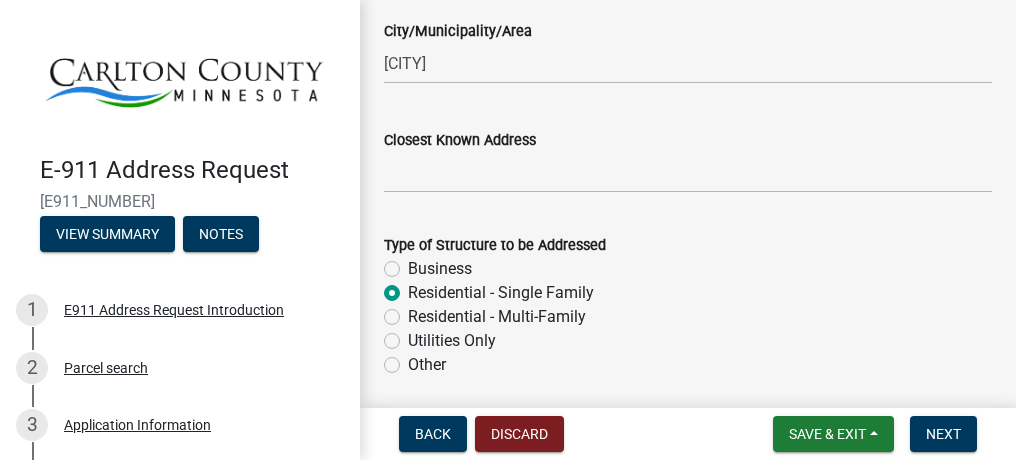radio on "true" 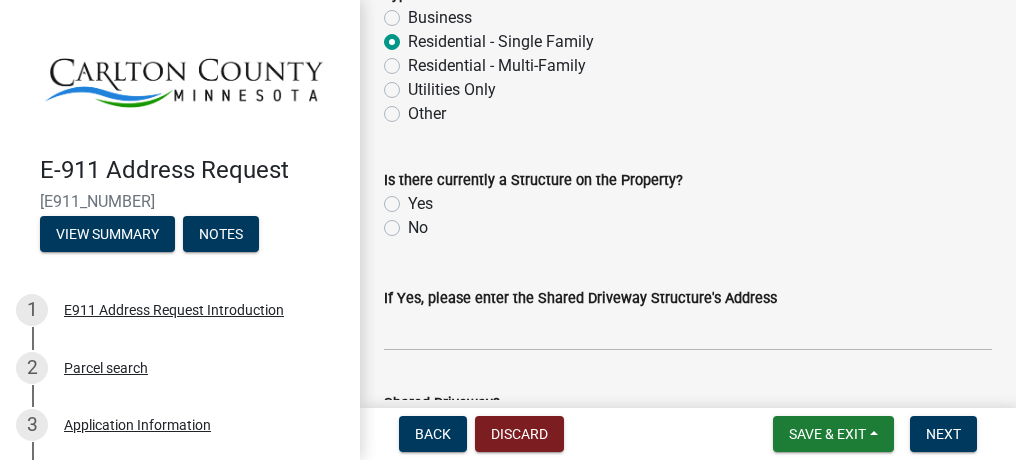 scroll, scrollTop: 1069, scrollLeft: 0, axis: vertical 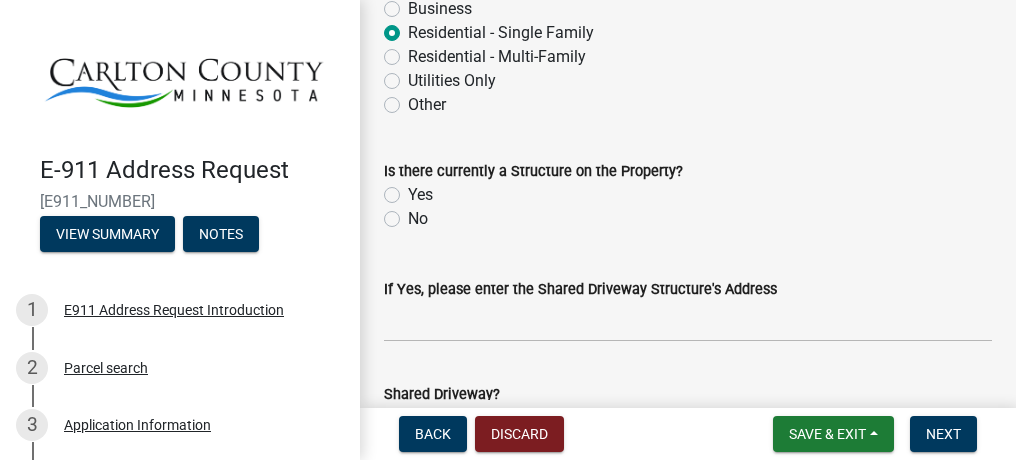 click on "No" 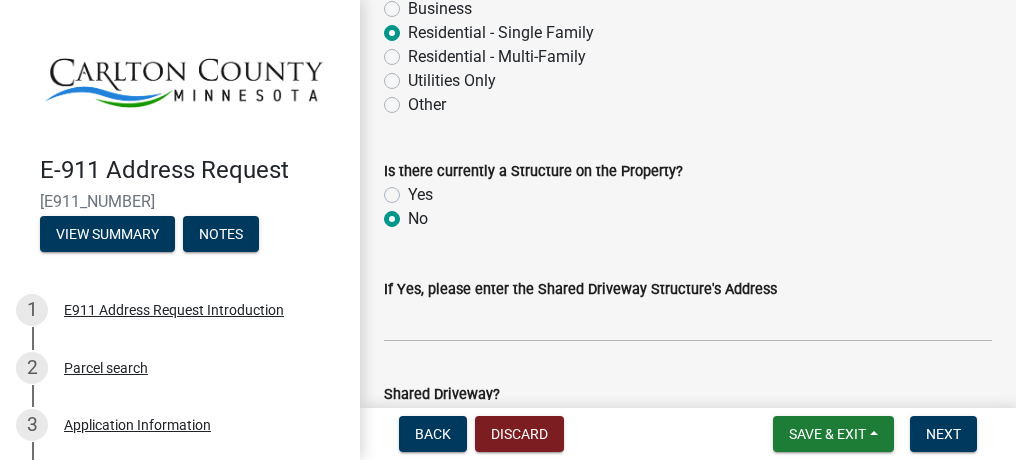 radio on "true" 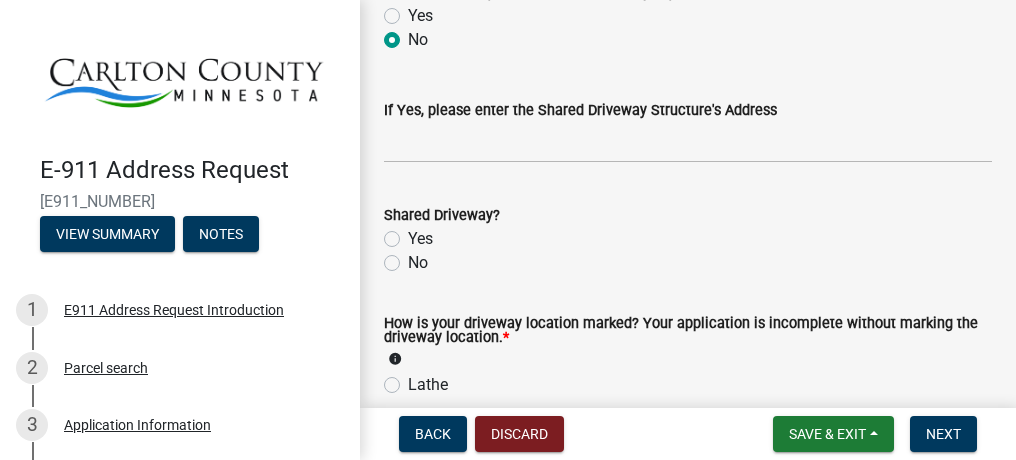 scroll, scrollTop: 1254, scrollLeft: 0, axis: vertical 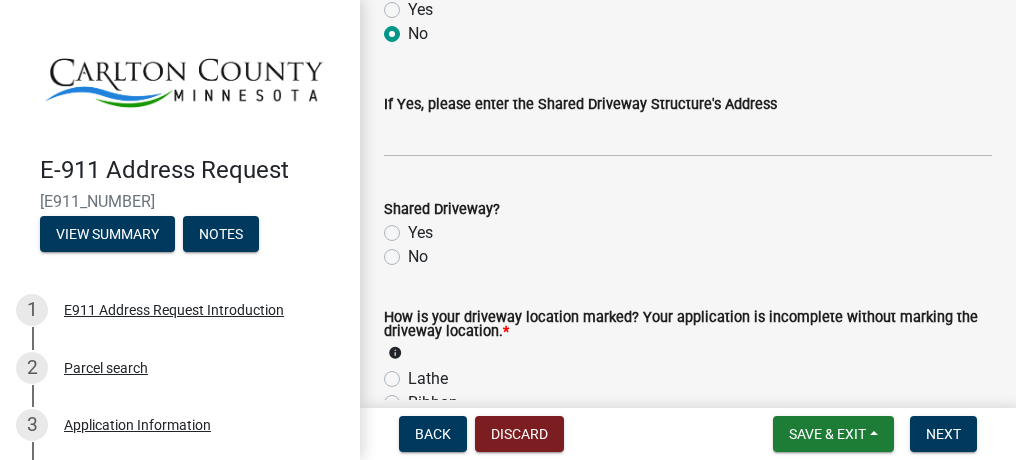click on "No" 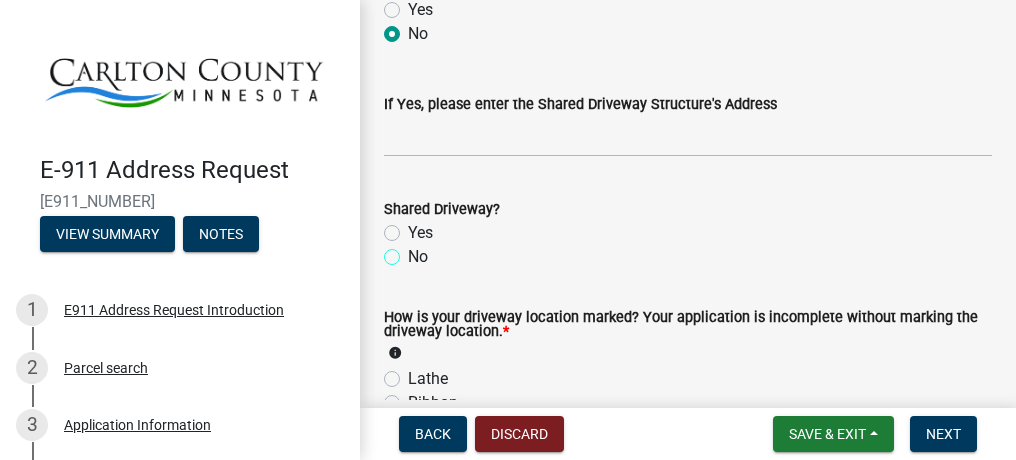 click on "No" at bounding box center [414, 251] 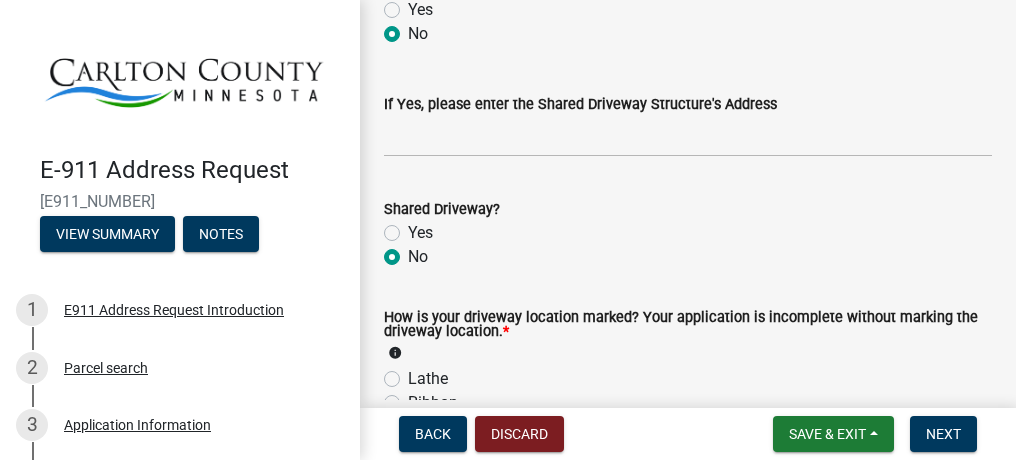 radio on "true" 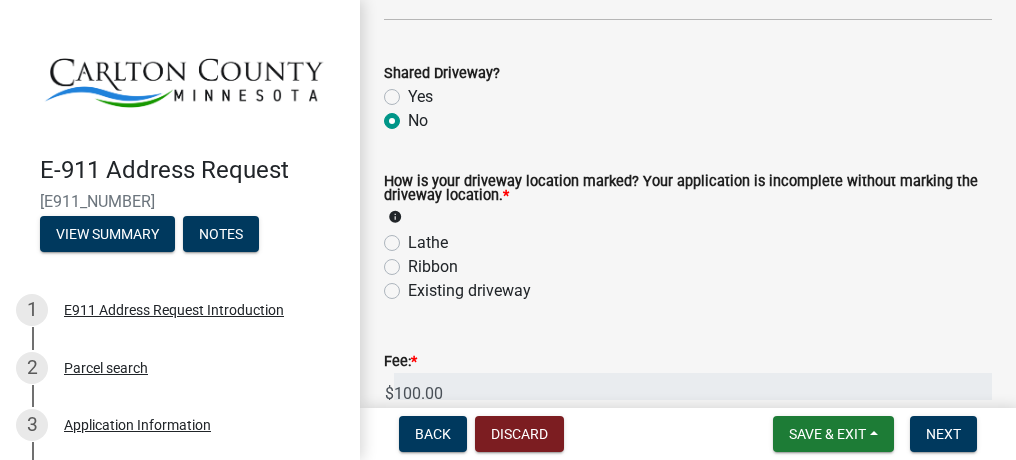 scroll, scrollTop: 1413, scrollLeft: 0, axis: vertical 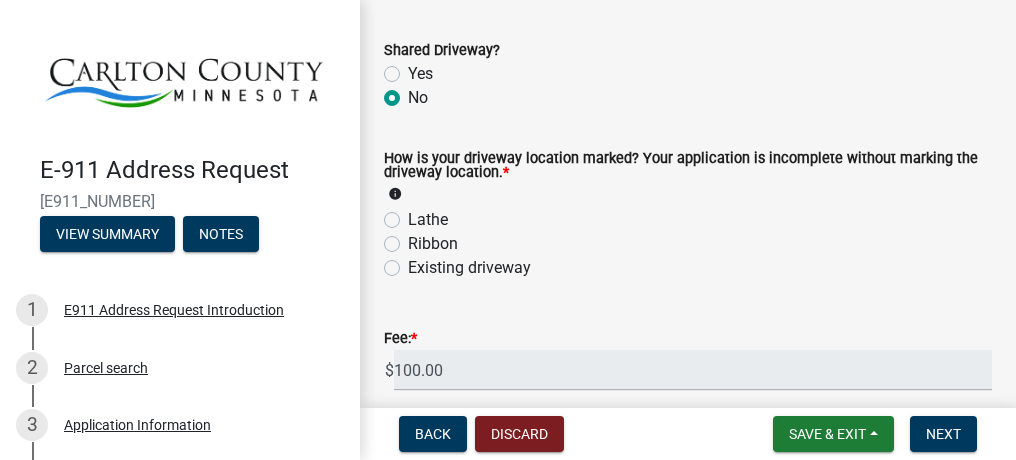 click on "Existing driveway" 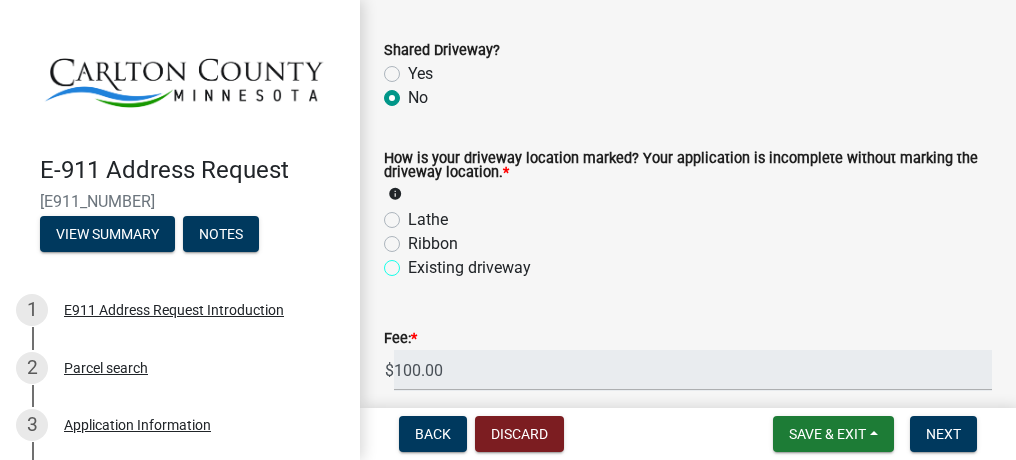 click on "Existing driveway" at bounding box center (414, 262) 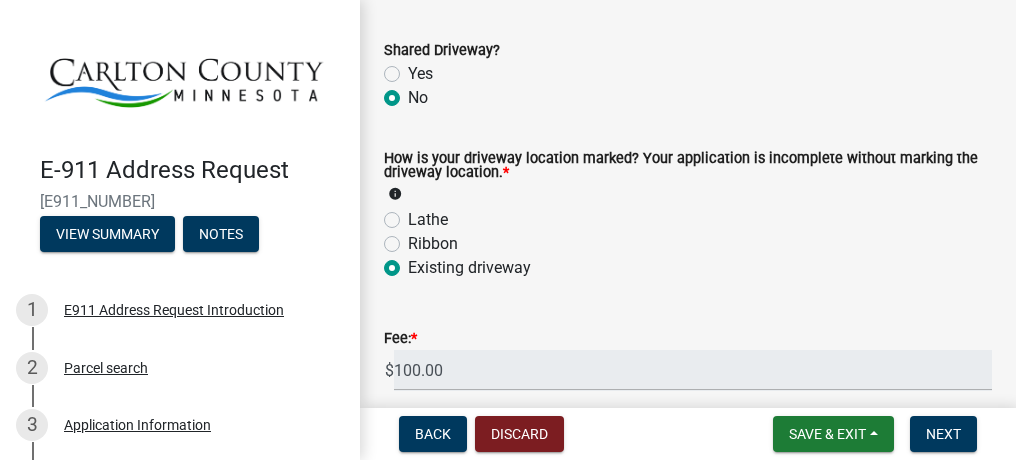 radio on "true" 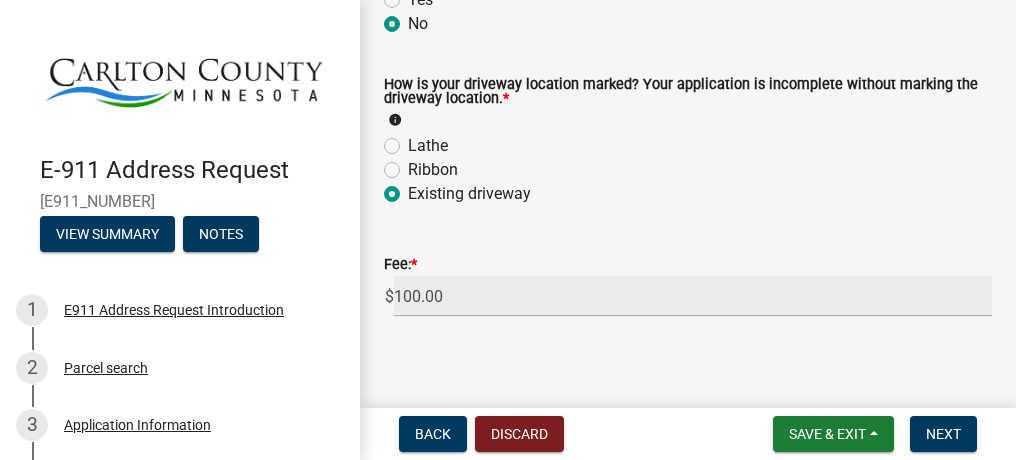 scroll, scrollTop: 1500, scrollLeft: 0, axis: vertical 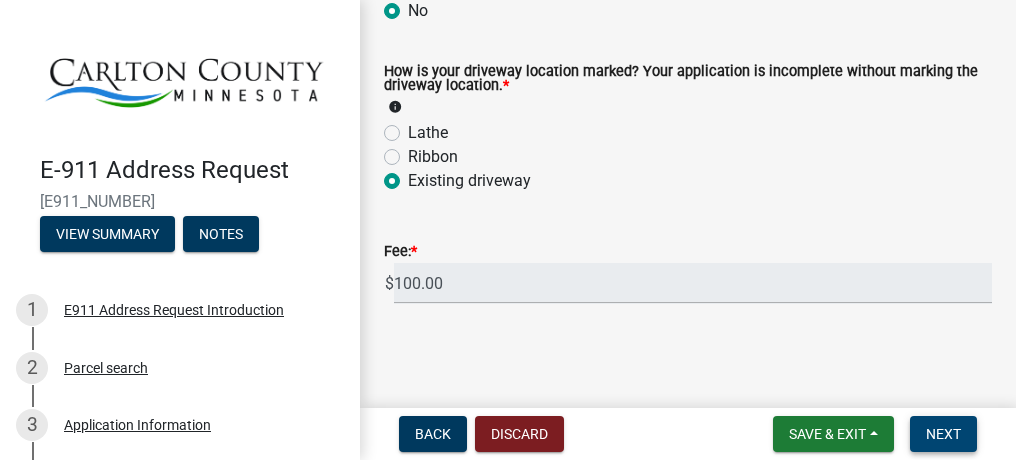 click on "Next" at bounding box center (943, 434) 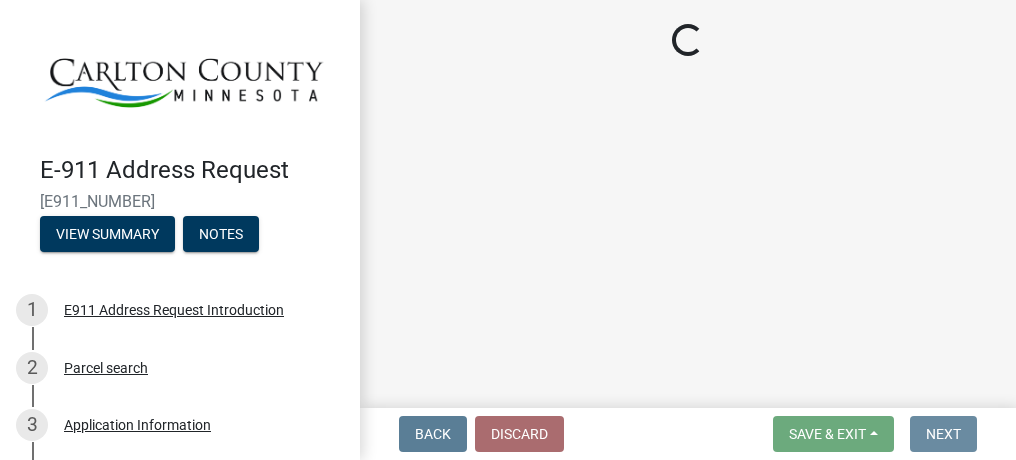 scroll, scrollTop: 0, scrollLeft: 0, axis: both 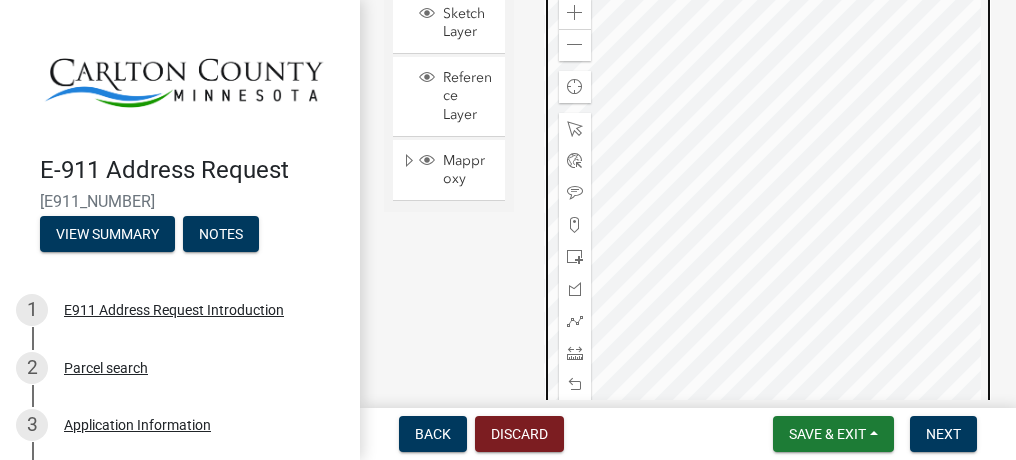 click 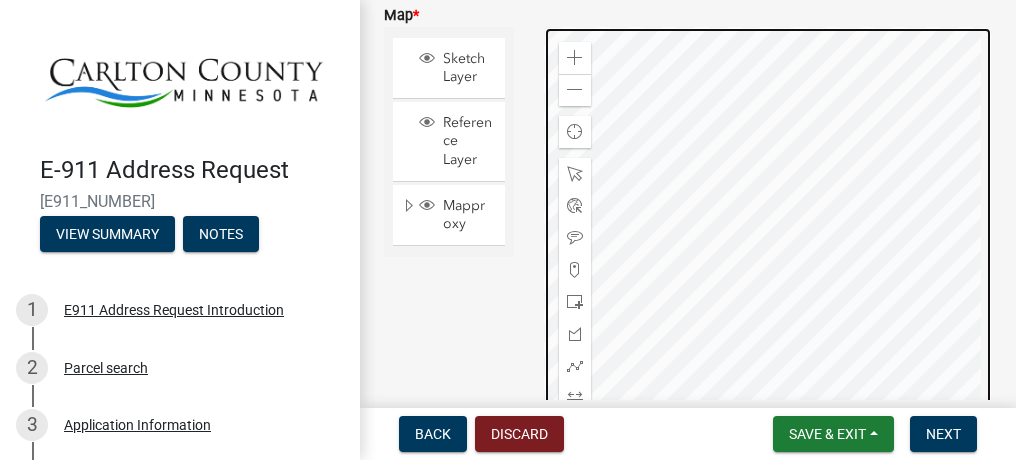 scroll, scrollTop: 463, scrollLeft: 0, axis: vertical 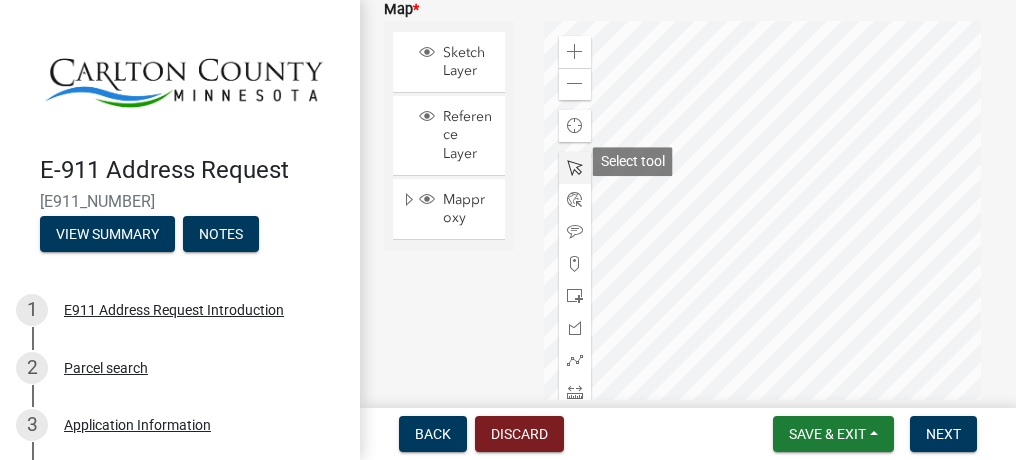click 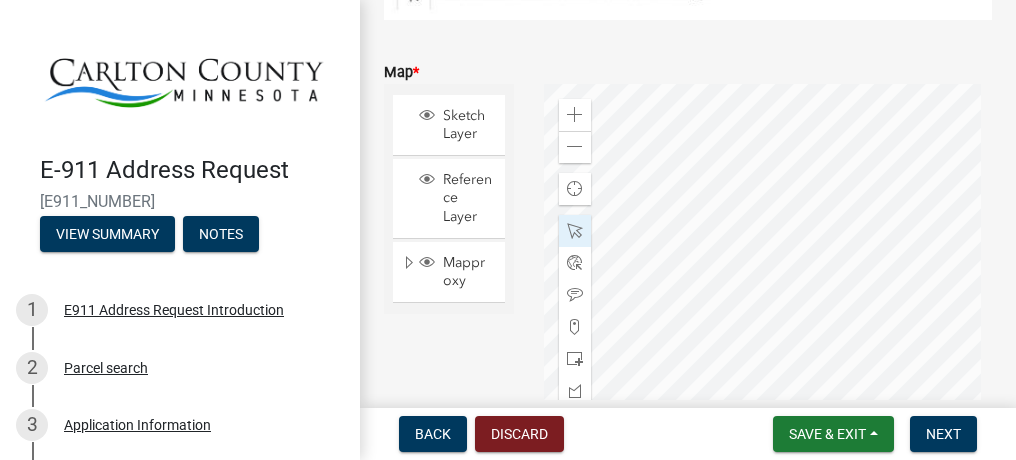 scroll, scrollTop: 402, scrollLeft: 0, axis: vertical 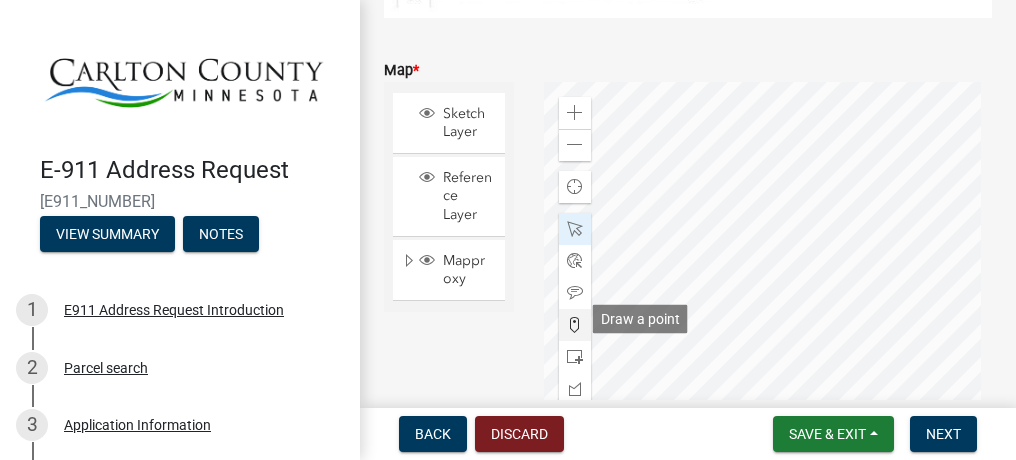 click 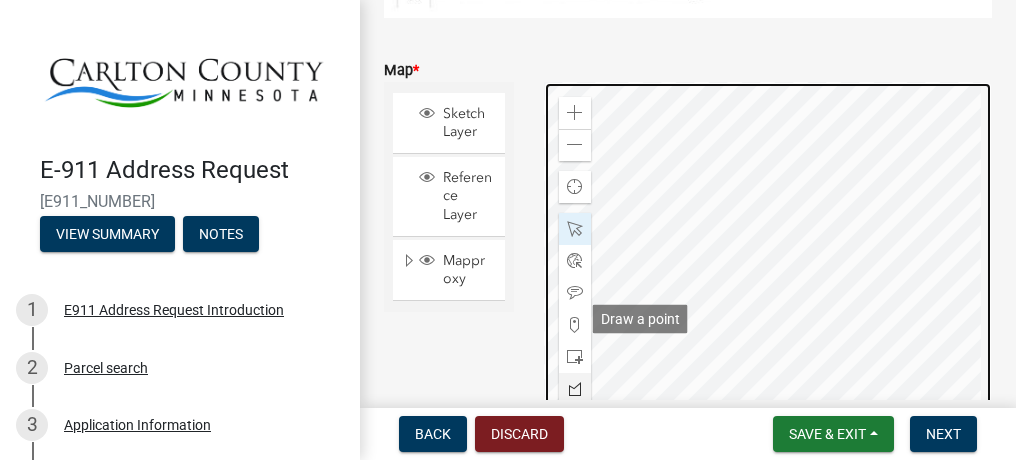 scroll, scrollTop: 477, scrollLeft: 0, axis: vertical 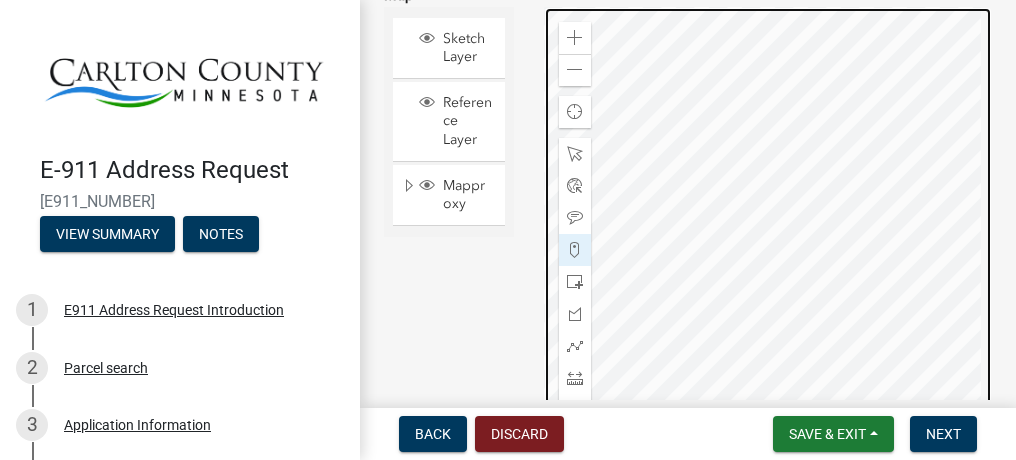 click 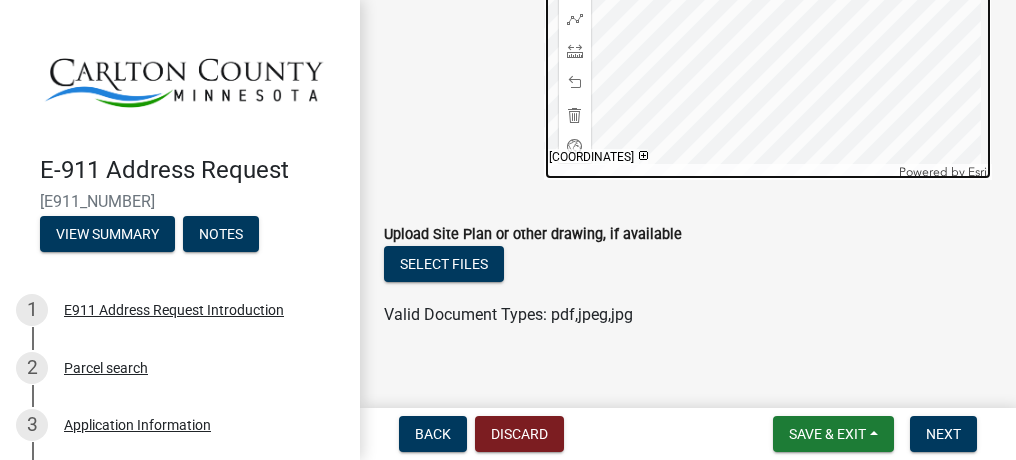 scroll, scrollTop: 800, scrollLeft: 0, axis: vertical 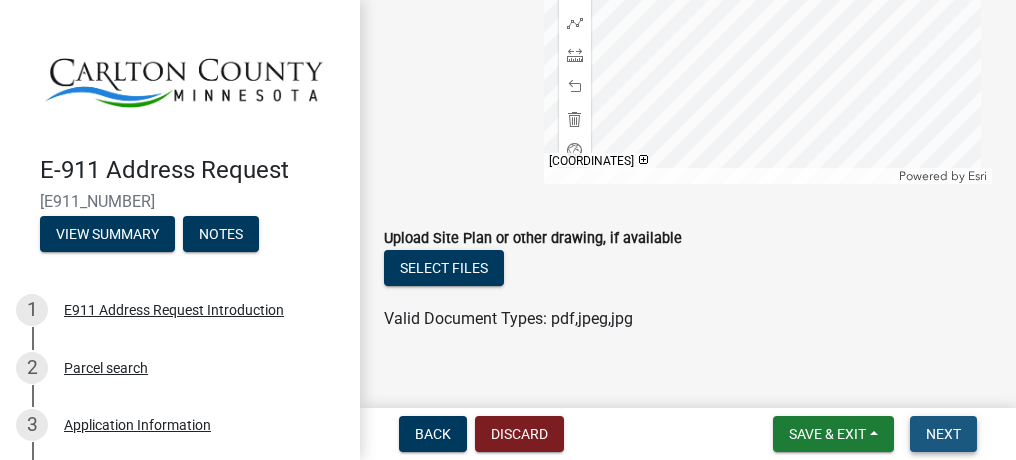 click on "Next" at bounding box center (943, 434) 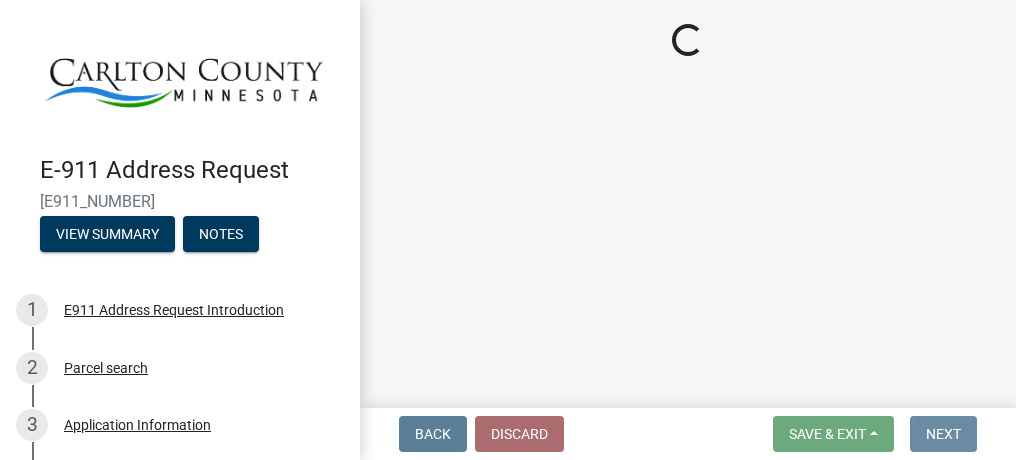 scroll, scrollTop: 0, scrollLeft: 0, axis: both 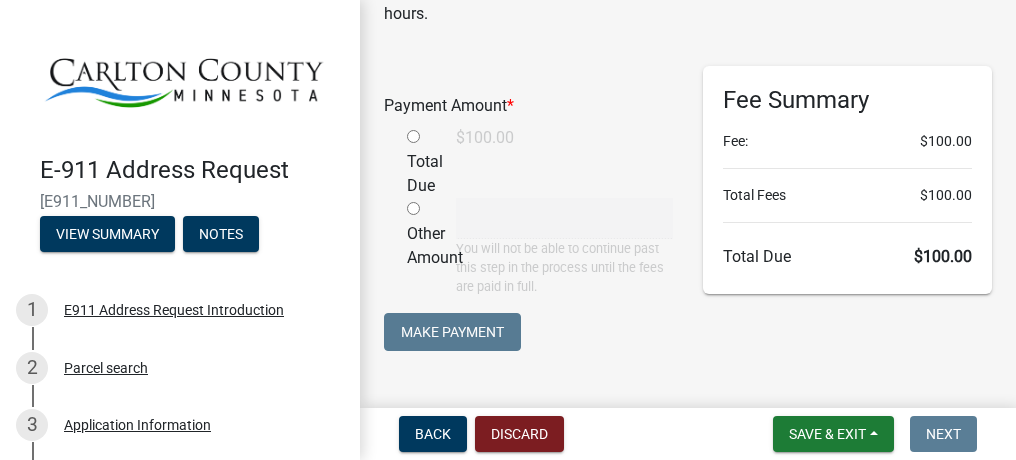 click 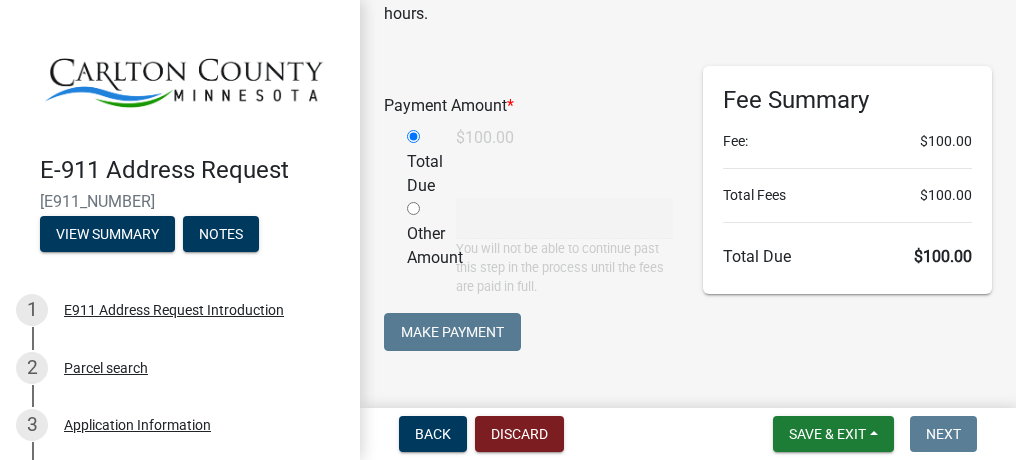type on "100" 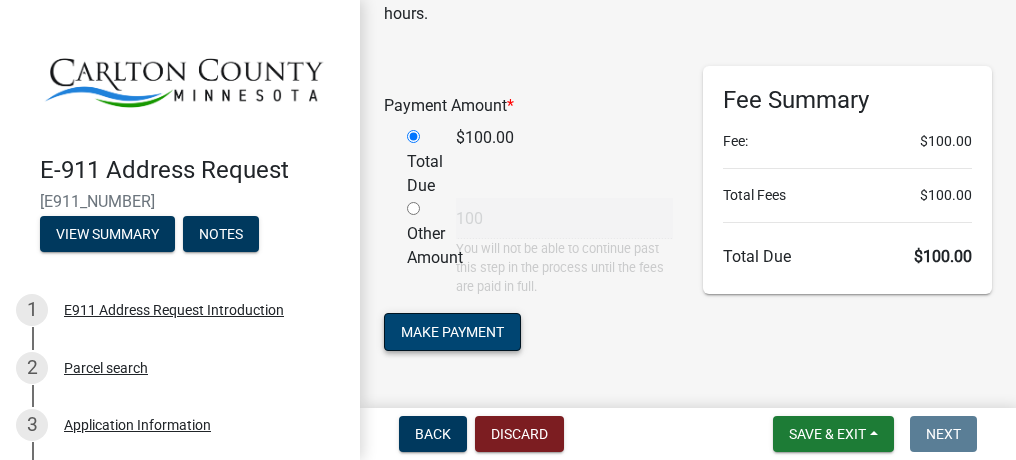 click on "Make Payment" at bounding box center [452, 332] 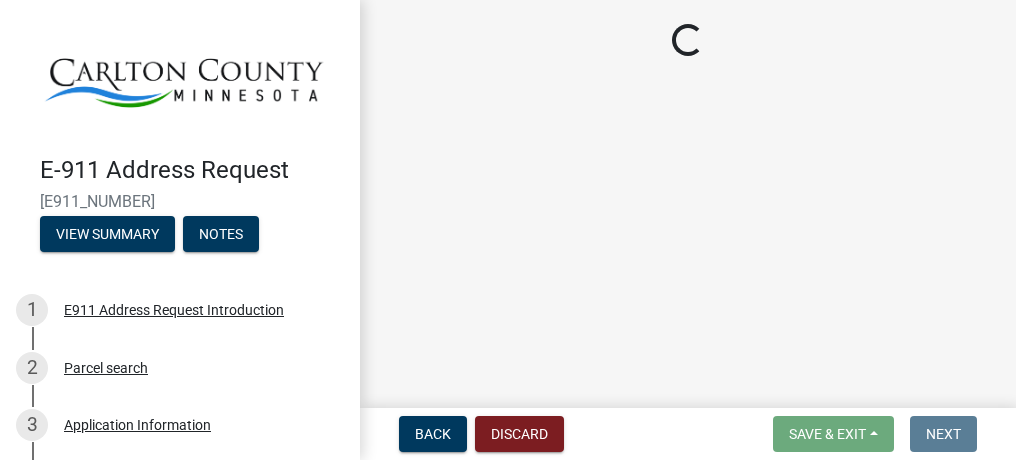 scroll, scrollTop: 0, scrollLeft: 0, axis: both 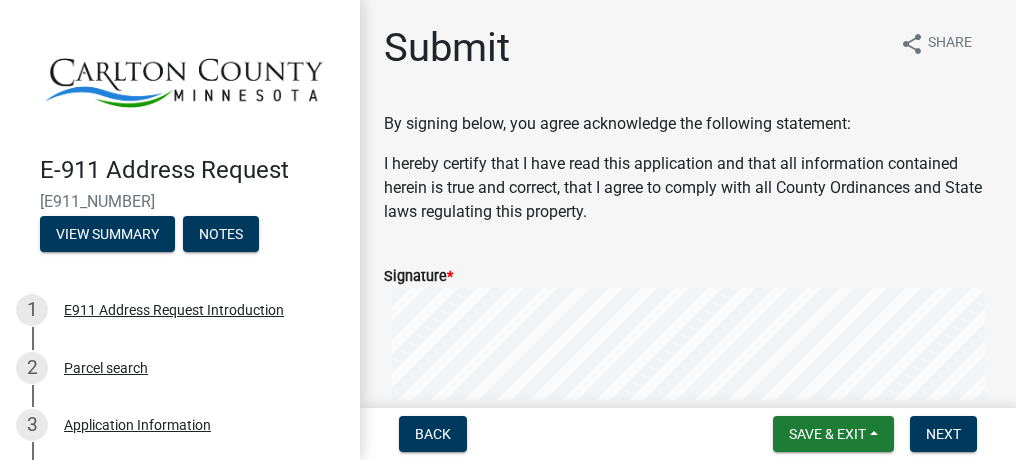 click on "Internet Explorer does NOT work with GeoPermits. Get a new browser for security, speed and to use this site. Update your browser E-911 Address Request [E911_NUMBER] View Summary Notes 1 E911 Address Request Introduction 2 Parcel search 3 Application Information 4 Property Information 5 Map Sketch 6 Payment 7 Submit 8 Next Steps... Estimated Fees Fee: $100.00 Estimated Total $100.00 Submit share Share By signing below, you agree acknowledge the following statement: I hereby certify that I have read this application and that all information contained herein is true and correct, that I agree to comply with all County Ordinances and State laws regulating this property. Signature * Clear Printed Name * [FIRST] [LAST] Date * [DATE] Check box if application is keyed in by staff Keyed in by staff Click NEXT to submit your application! Back" at bounding box center (508, 230) 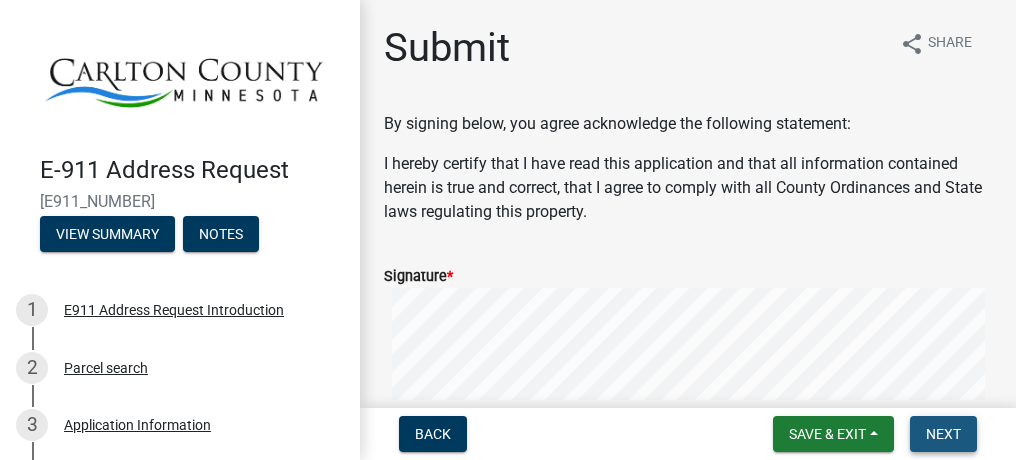 click on "Next" at bounding box center (943, 434) 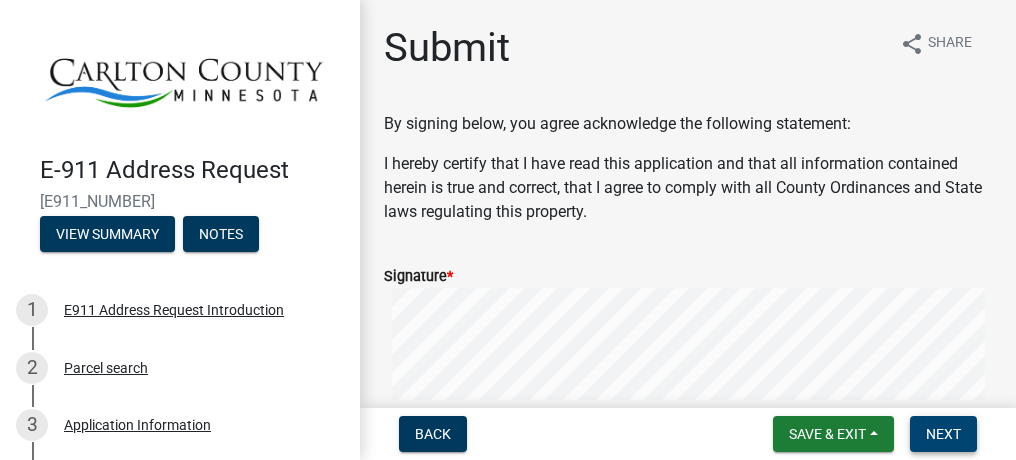 click on "Next" at bounding box center [943, 434] 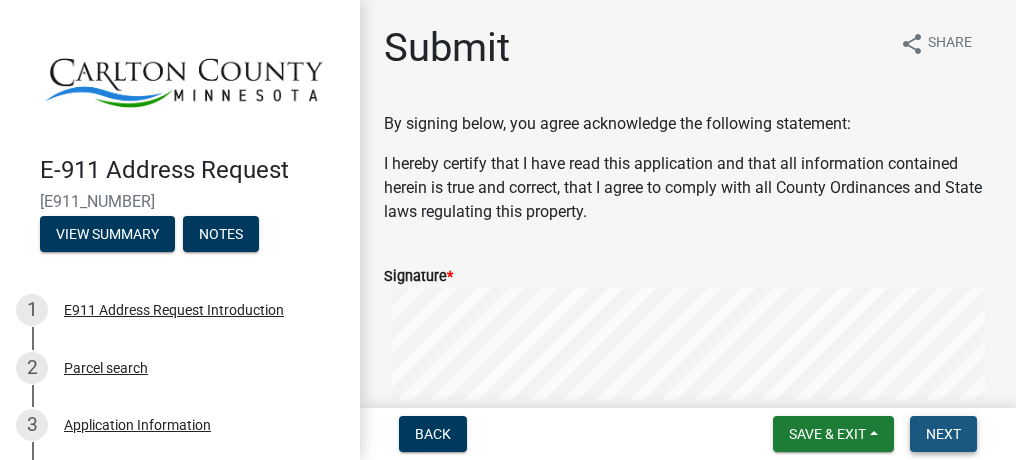 click on "Next" at bounding box center (943, 434) 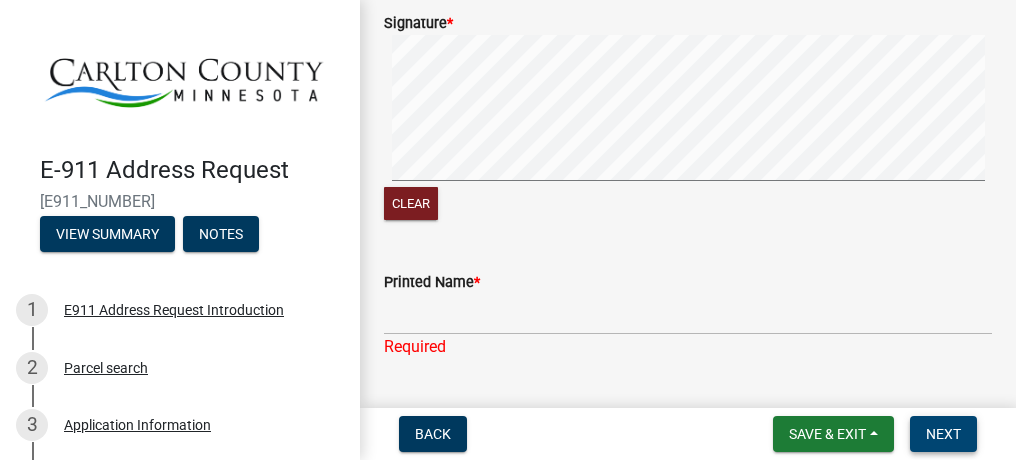 scroll, scrollTop: 280, scrollLeft: 0, axis: vertical 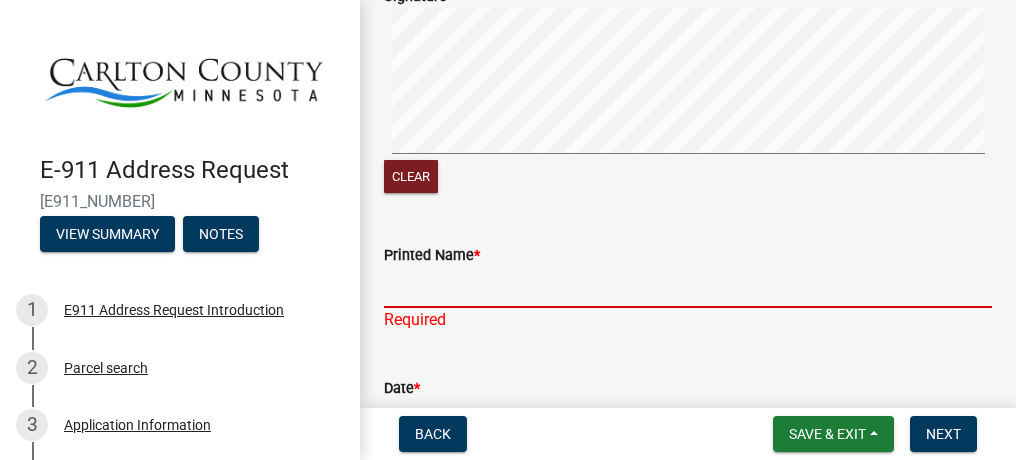 click on "Printed Name  *" at bounding box center (688, 287) 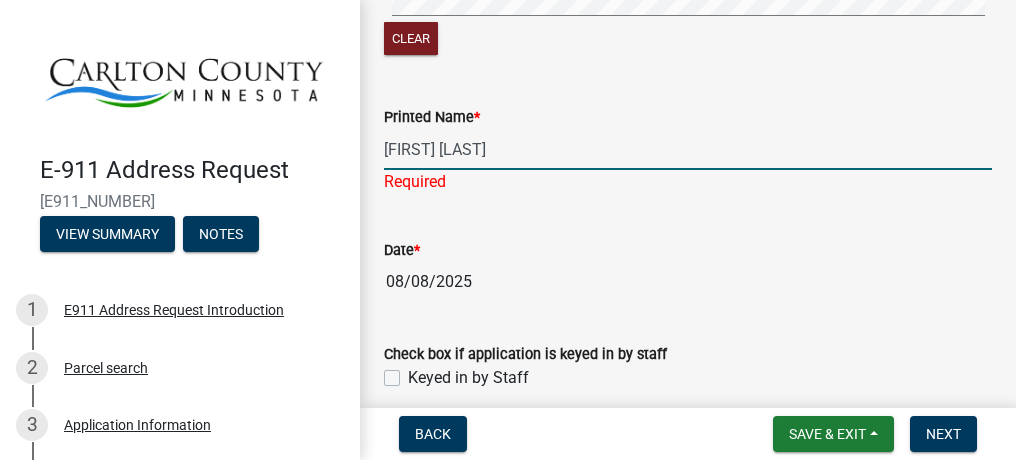 scroll, scrollTop: 428, scrollLeft: 0, axis: vertical 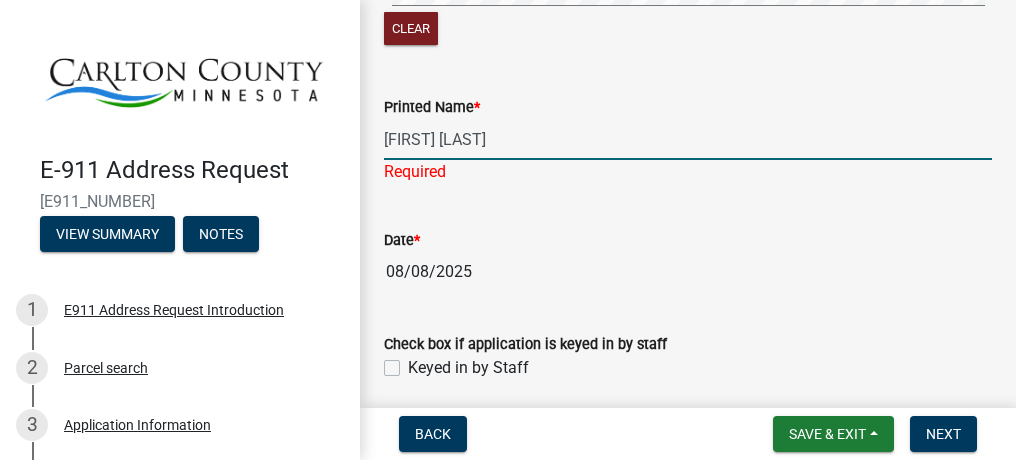 drag, startPoint x: 1015, startPoint y: 268, endPoint x: 986, endPoint y: 324, distance: 63.06346 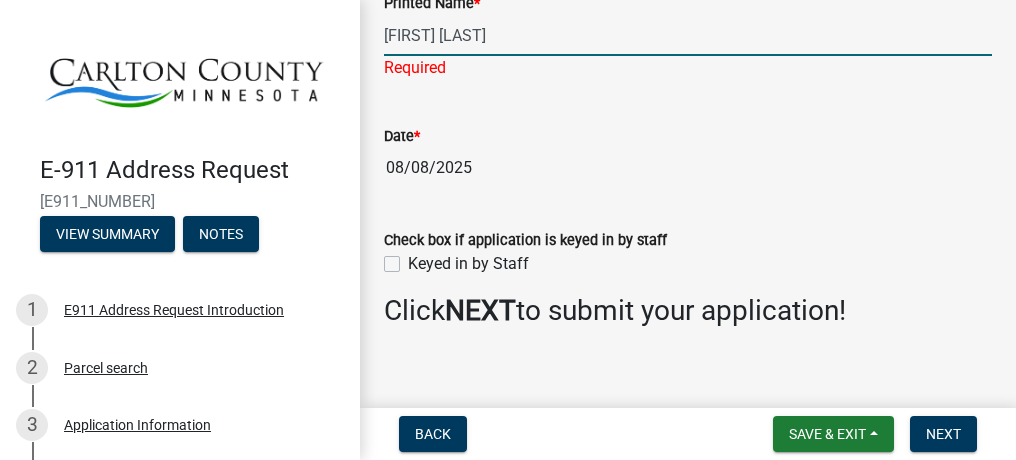 scroll, scrollTop: 552, scrollLeft: 0, axis: vertical 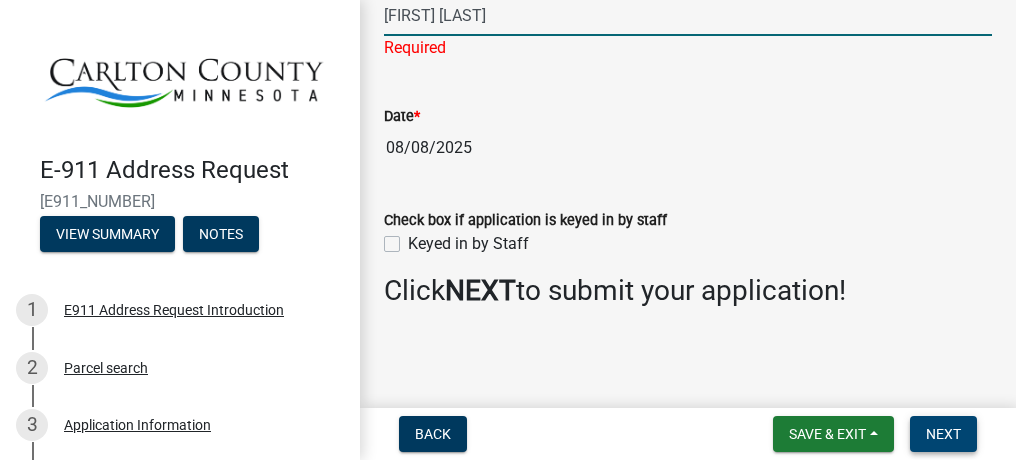 type on "[FIRST] [LAST]" 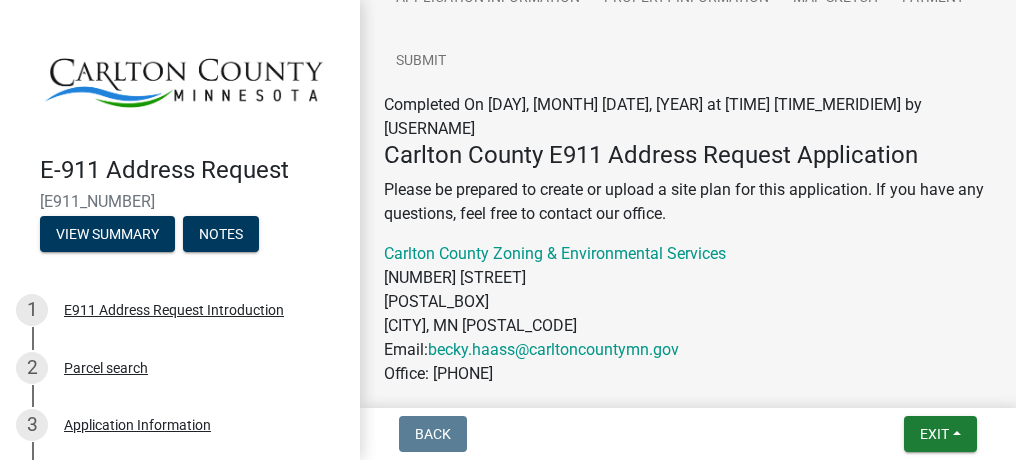 scroll, scrollTop: 299, scrollLeft: 0, axis: vertical 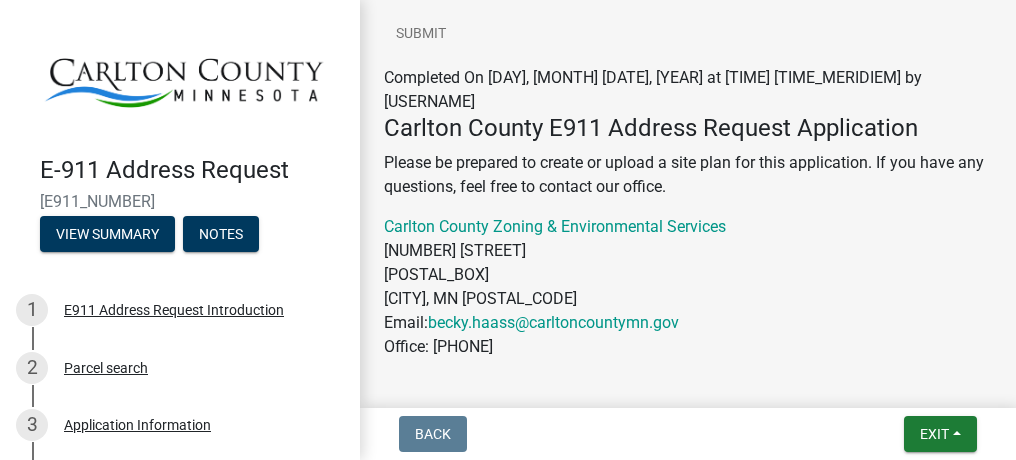 click on "E-911 Address Request  E911-2025-035   View Summary   Notes" at bounding box center (180, 136) 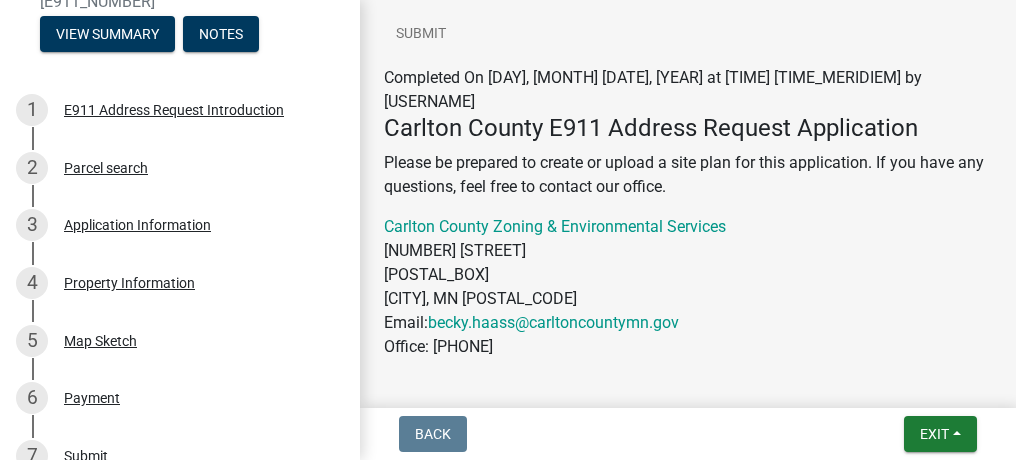 scroll, scrollTop: 196, scrollLeft: 0, axis: vertical 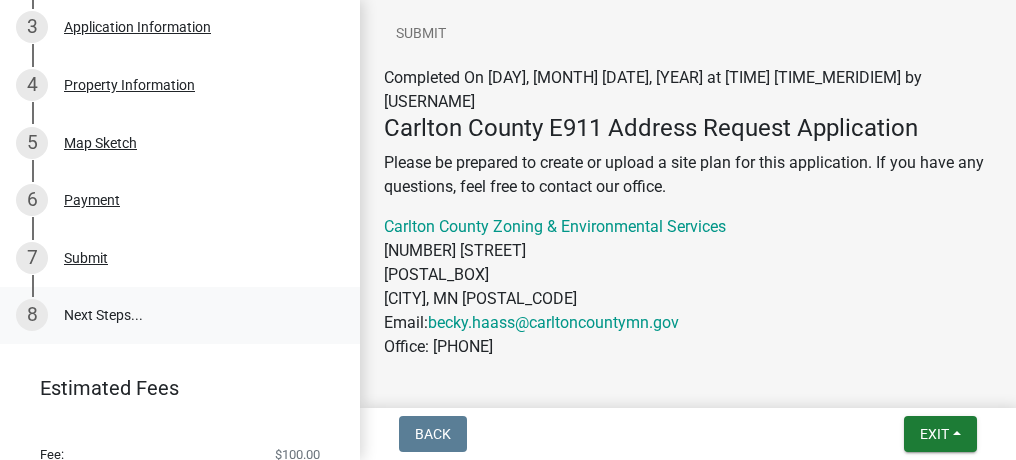 click on "8   Next Steps..." at bounding box center [180, 316] 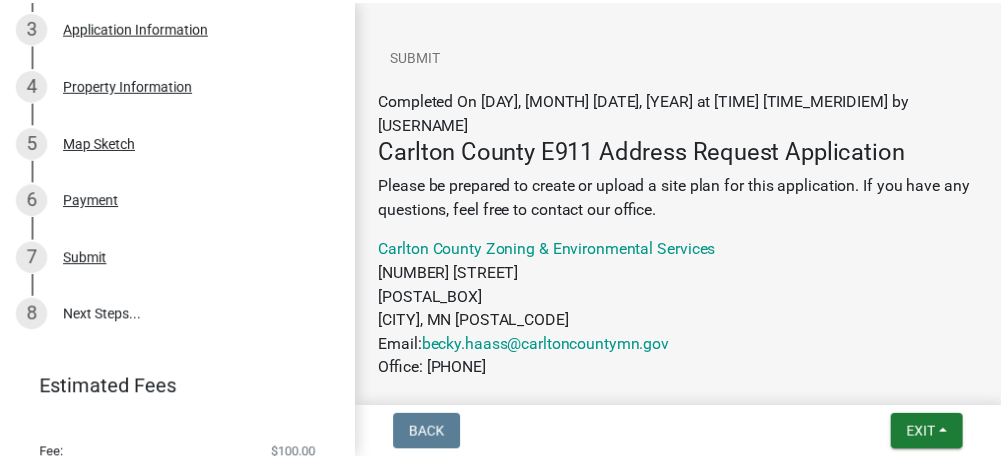 scroll, scrollTop: 278, scrollLeft: 0, axis: vertical 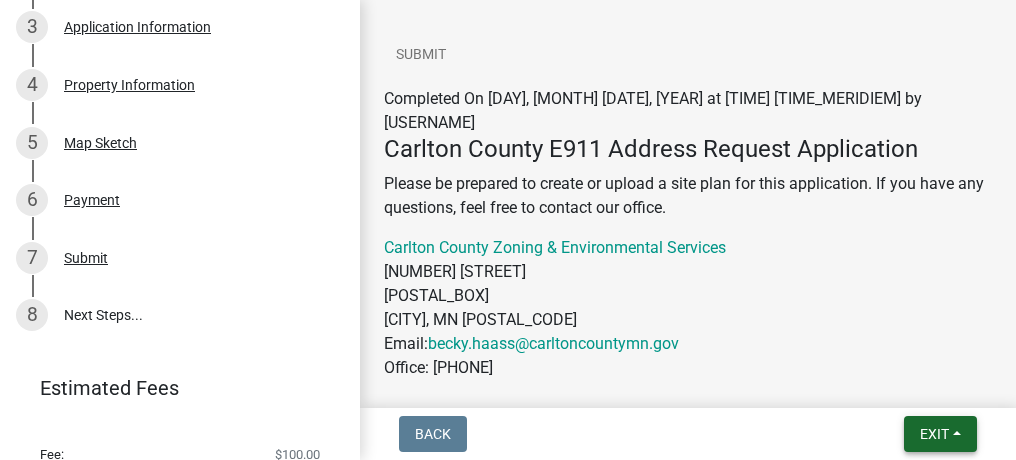 click on "Exit" at bounding box center (934, 434) 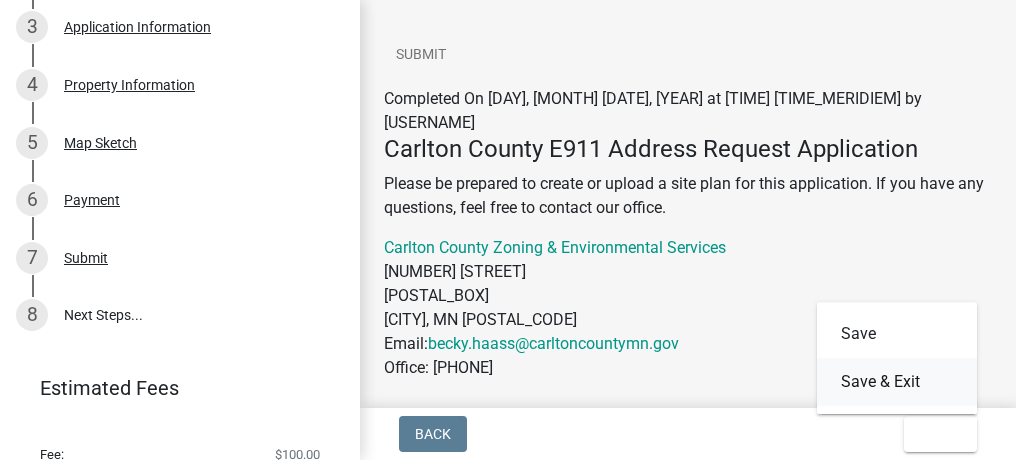 click on "Save & Exit" at bounding box center (897, 382) 